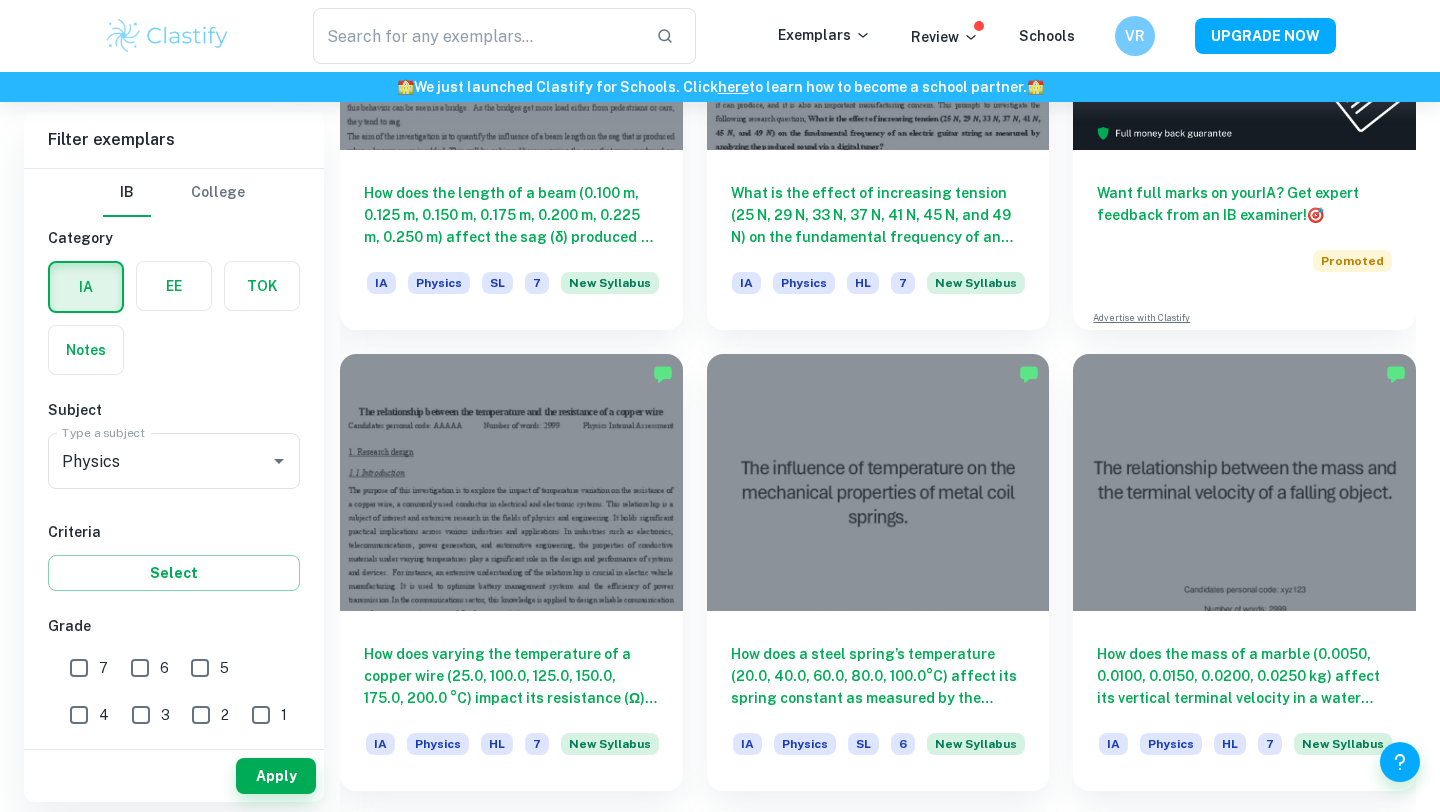 scroll, scrollTop: 928, scrollLeft: 0, axis: vertical 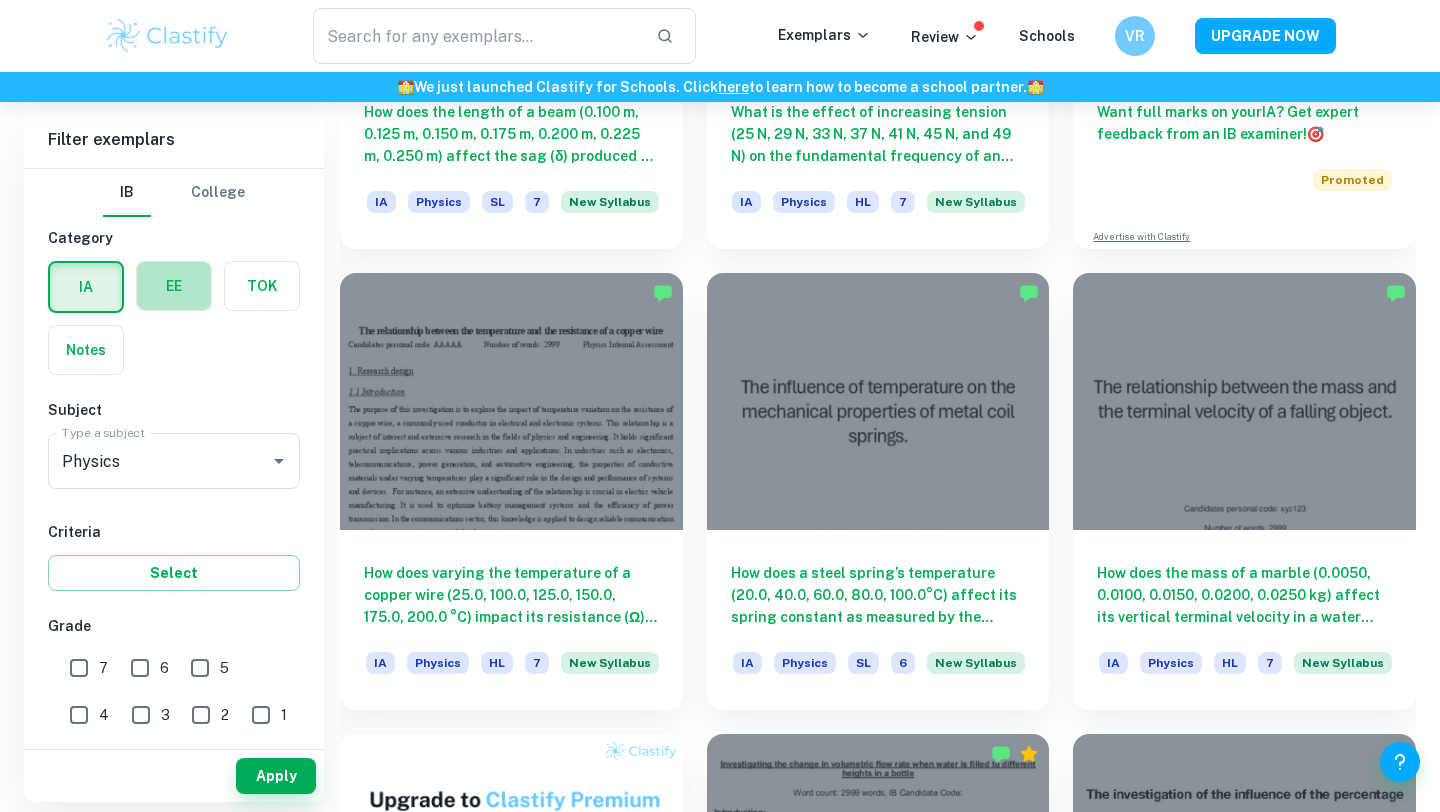 click at bounding box center [174, 286] 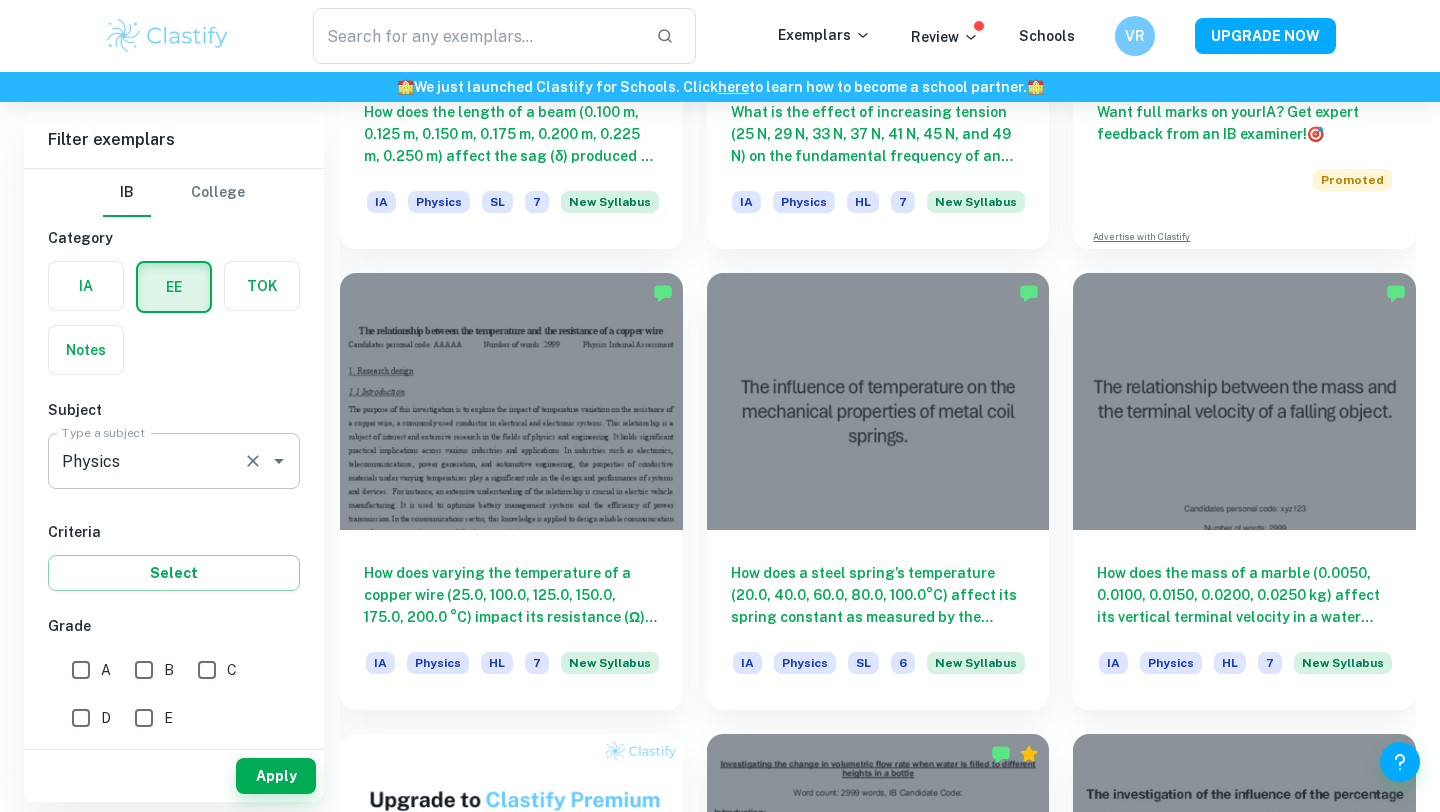 click on "Physics" at bounding box center (146, 461) 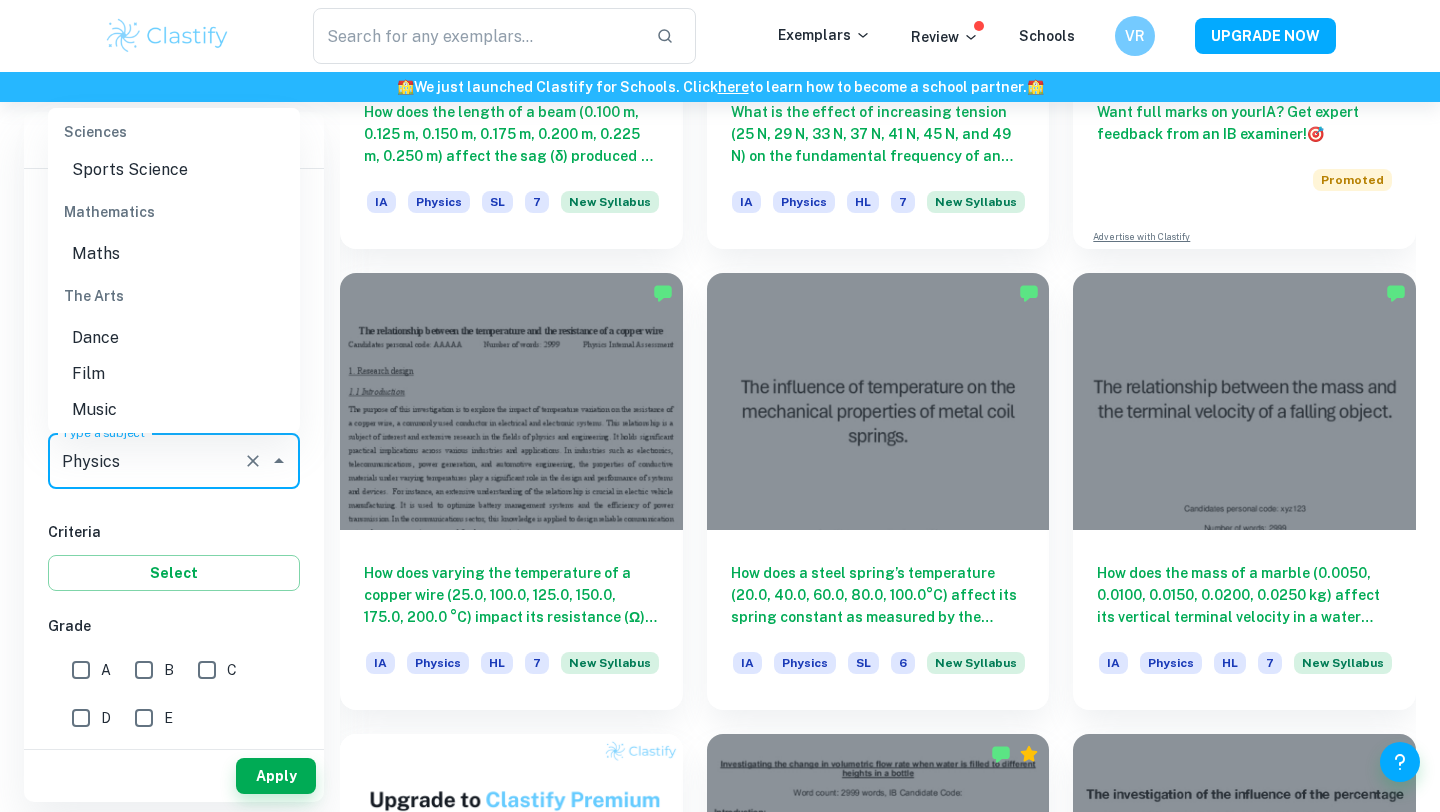 scroll, scrollTop: 2464, scrollLeft: 0, axis: vertical 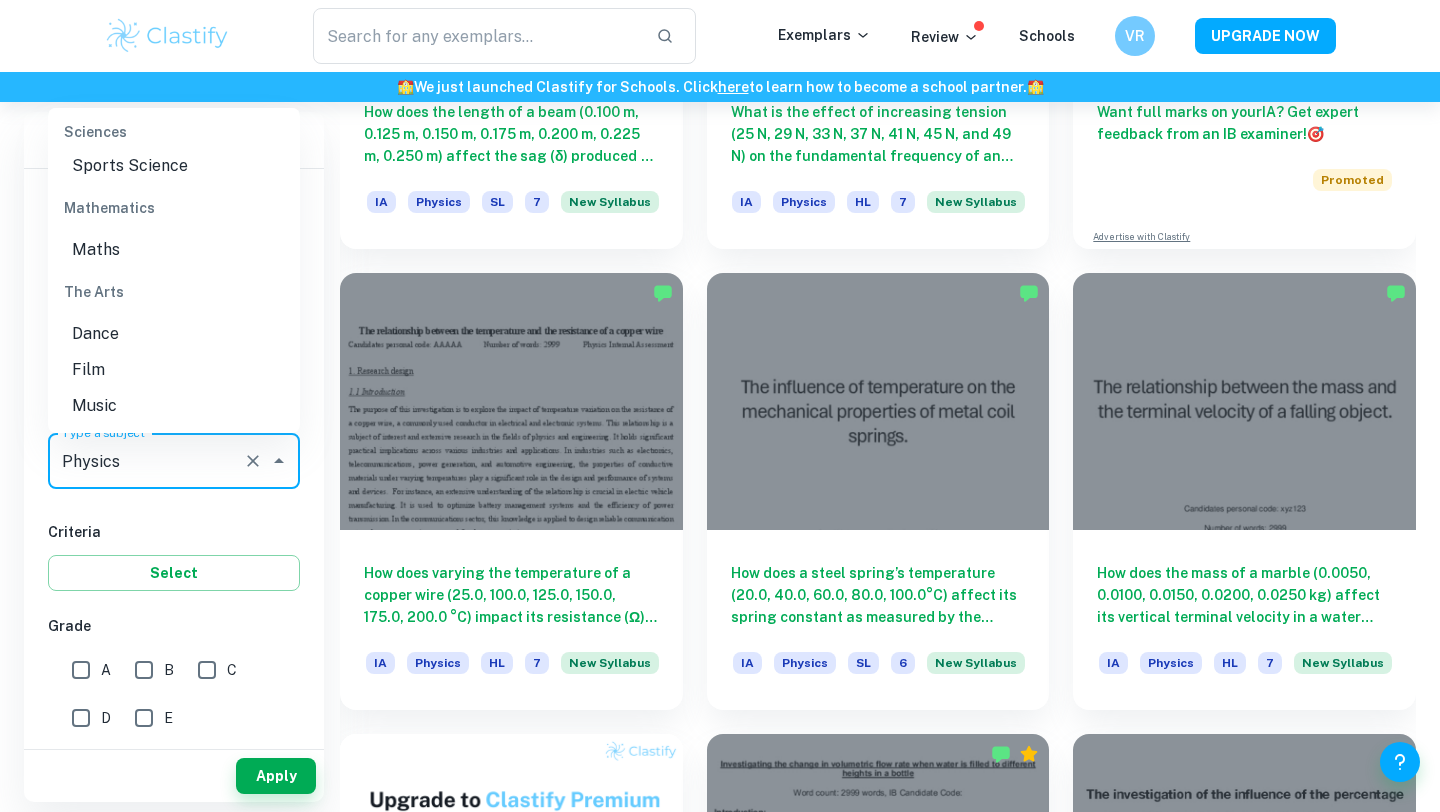 click on "Maths" at bounding box center [174, 250] 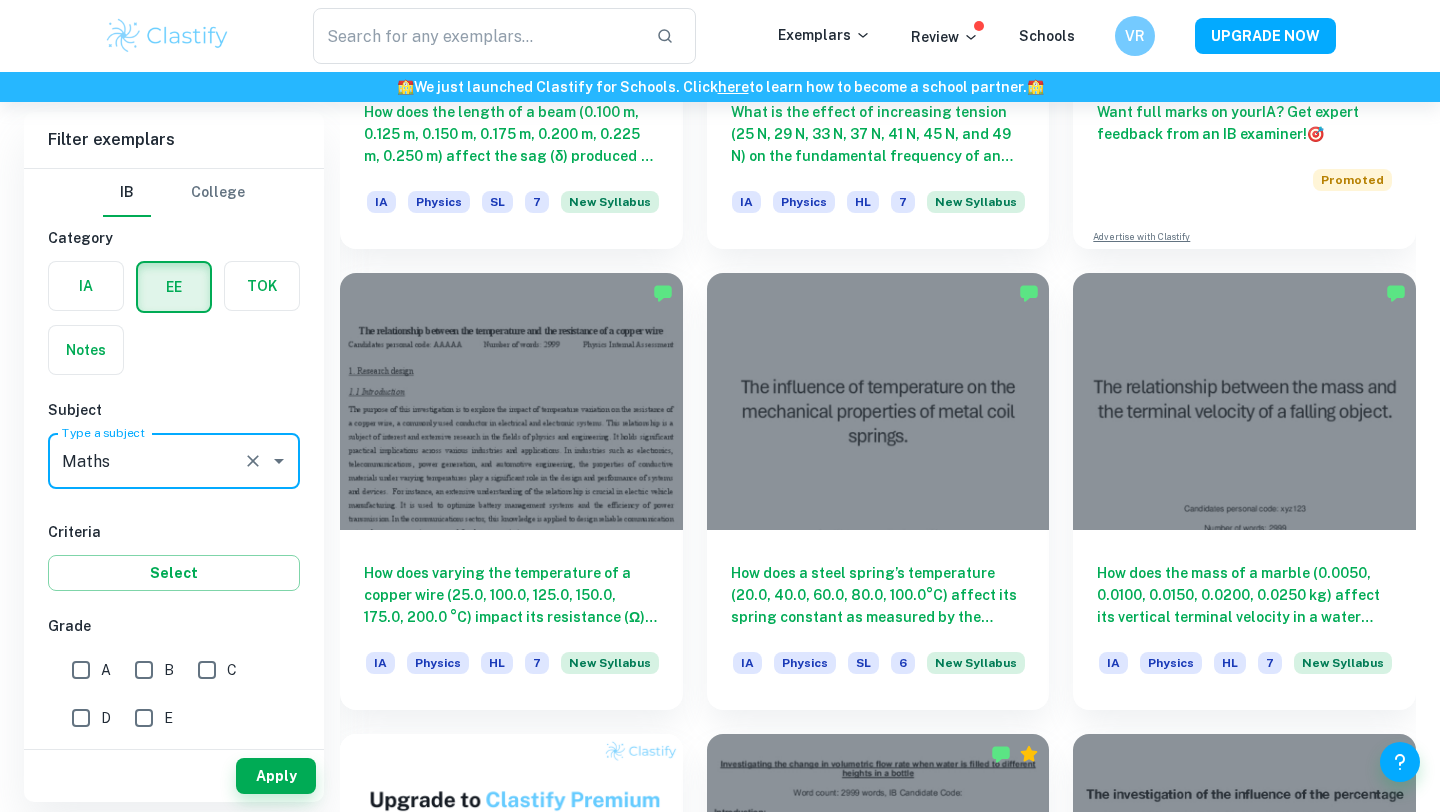 click on "A" at bounding box center [81, 670] 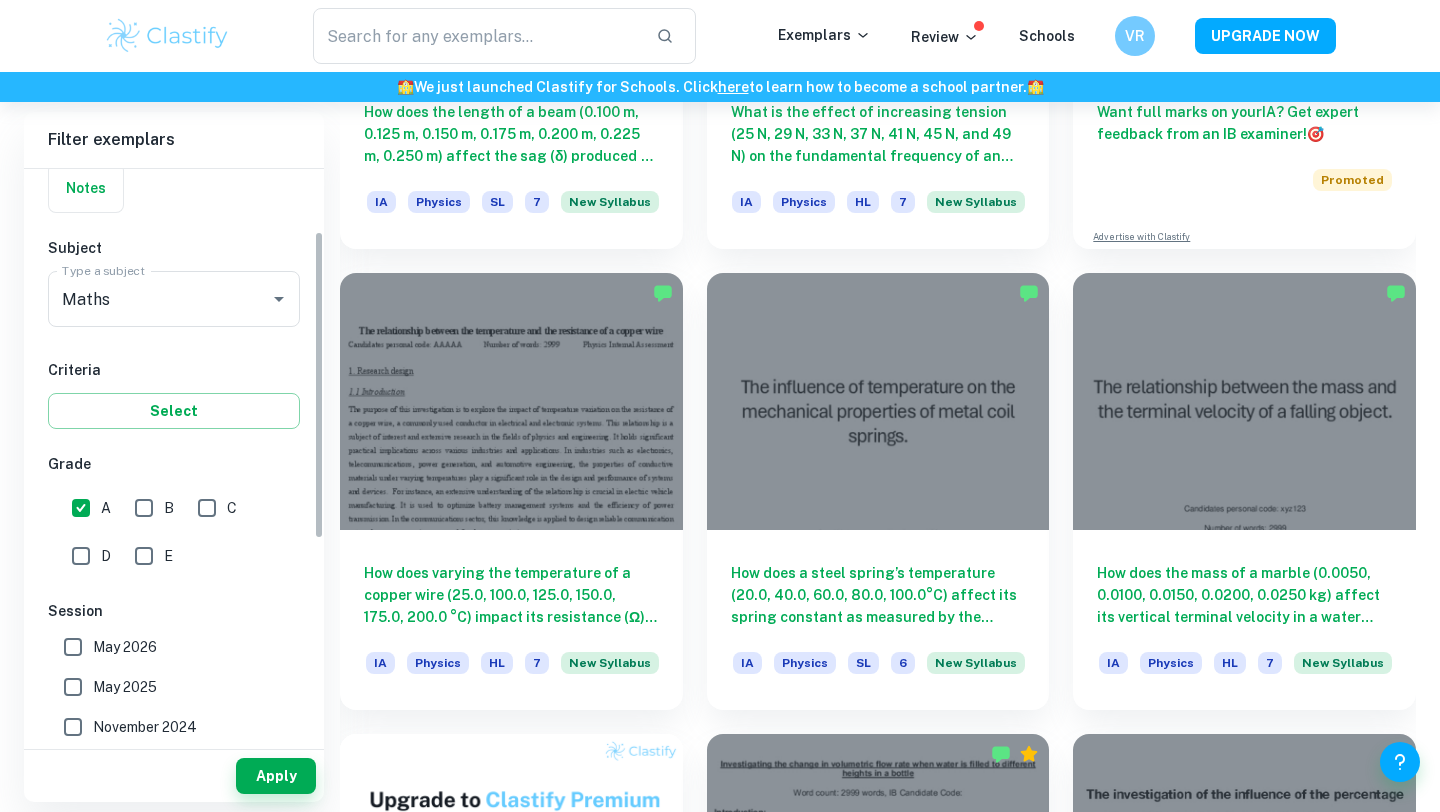 scroll, scrollTop: 222, scrollLeft: 0, axis: vertical 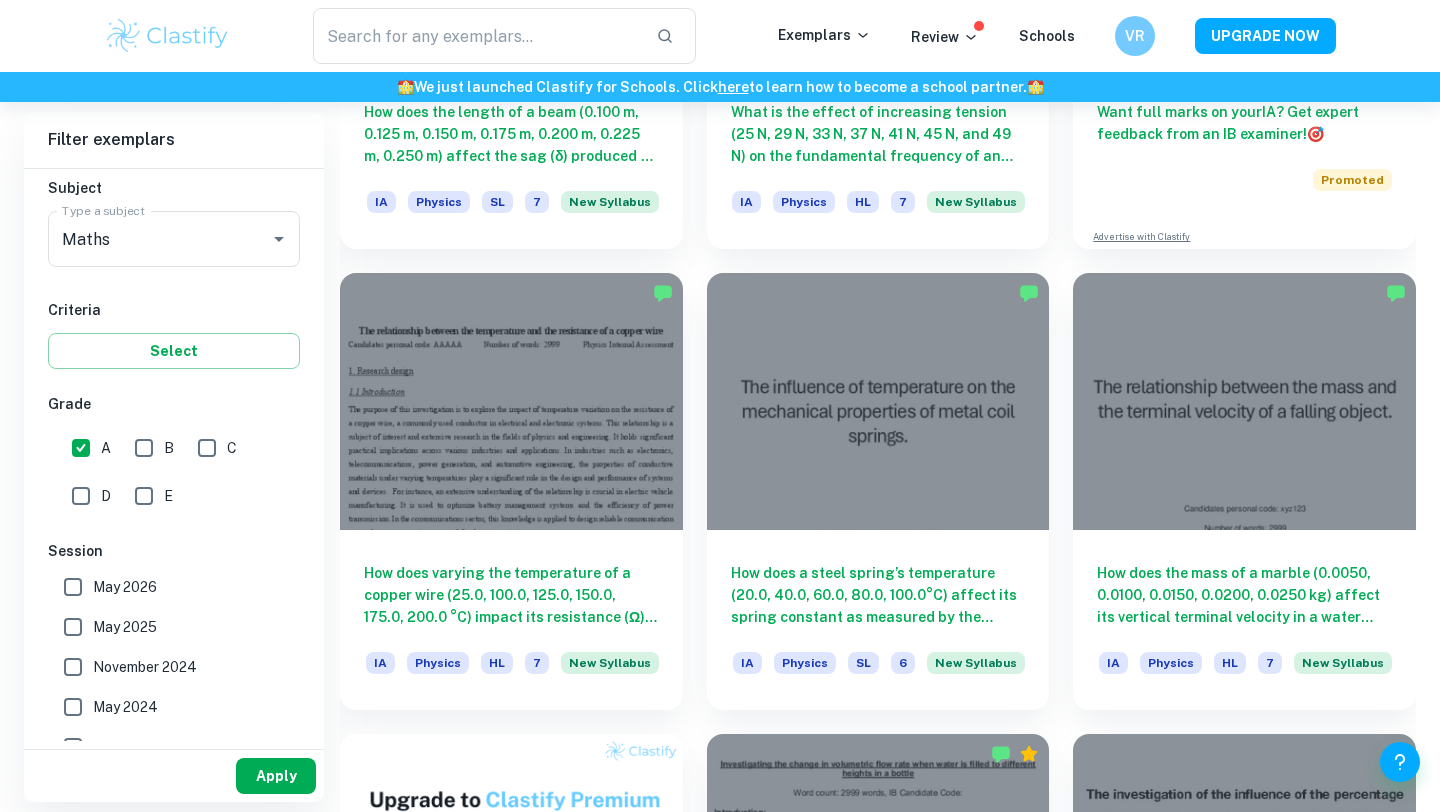 click on "Apply" at bounding box center (276, 776) 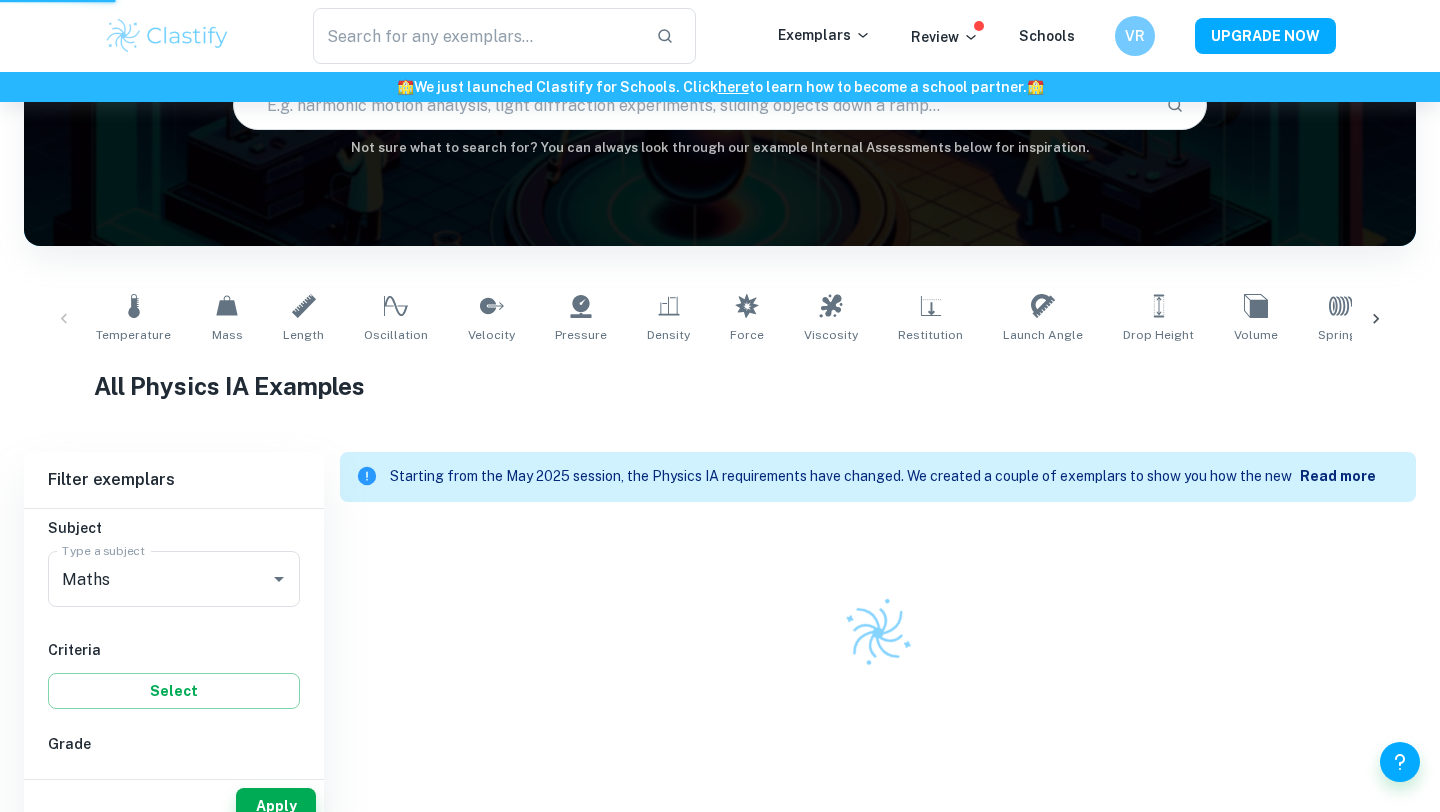 scroll, scrollTop: 162, scrollLeft: 0, axis: vertical 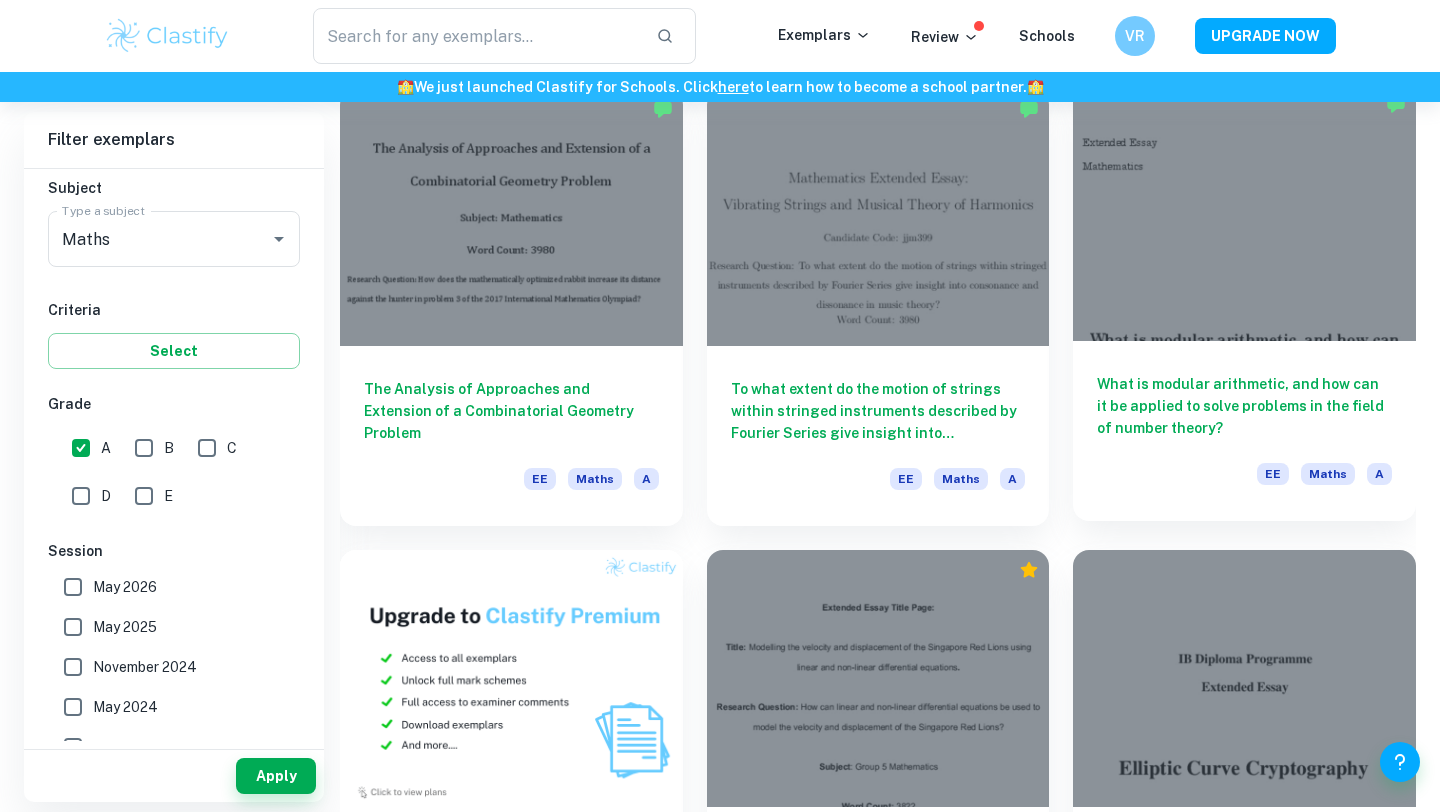 click on "What is modular arithmetic, and how can it be applied to solve problems in the field of number theory? EE Maths A" at bounding box center [1244, 431] 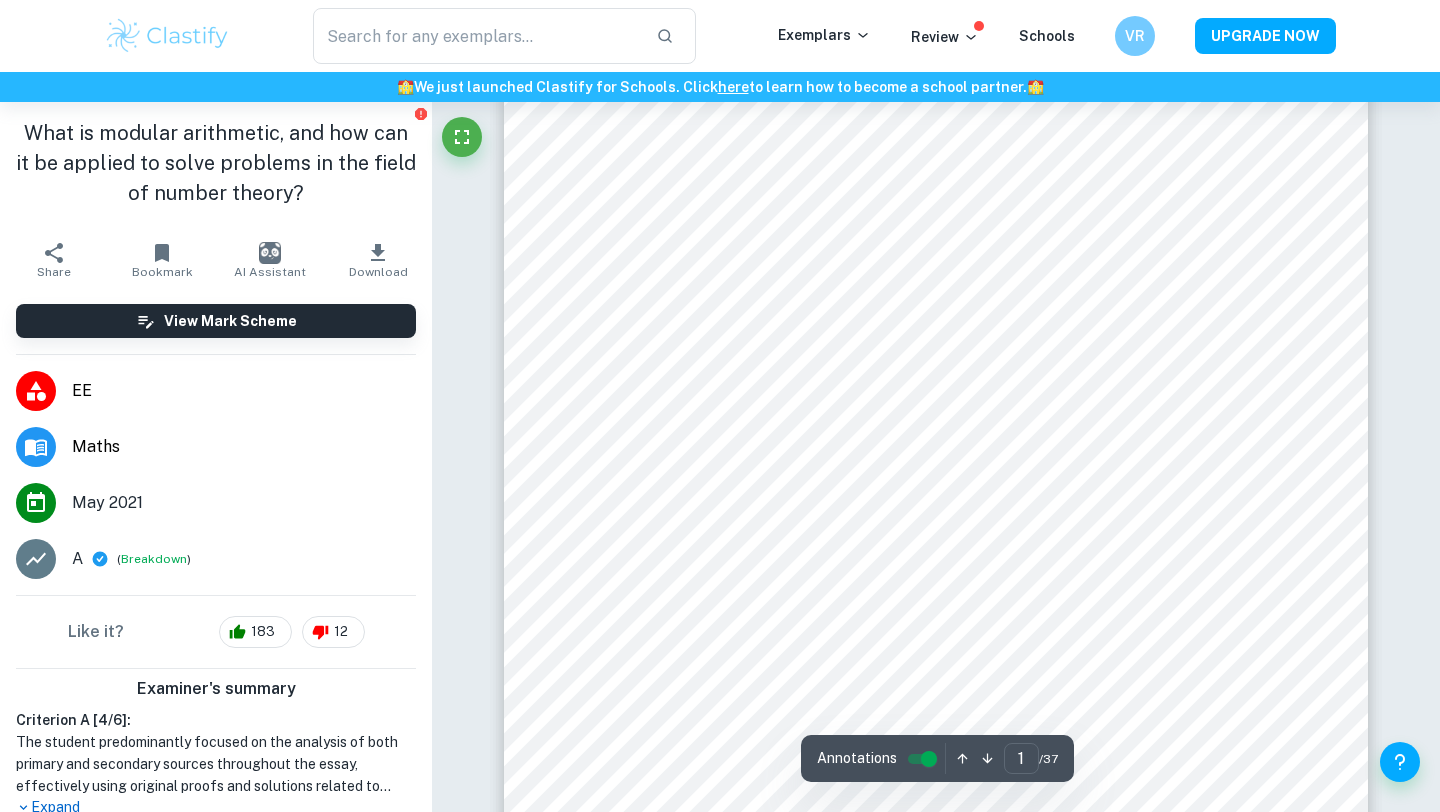 scroll, scrollTop: 292, scrollLeft: 0, axis: vertical 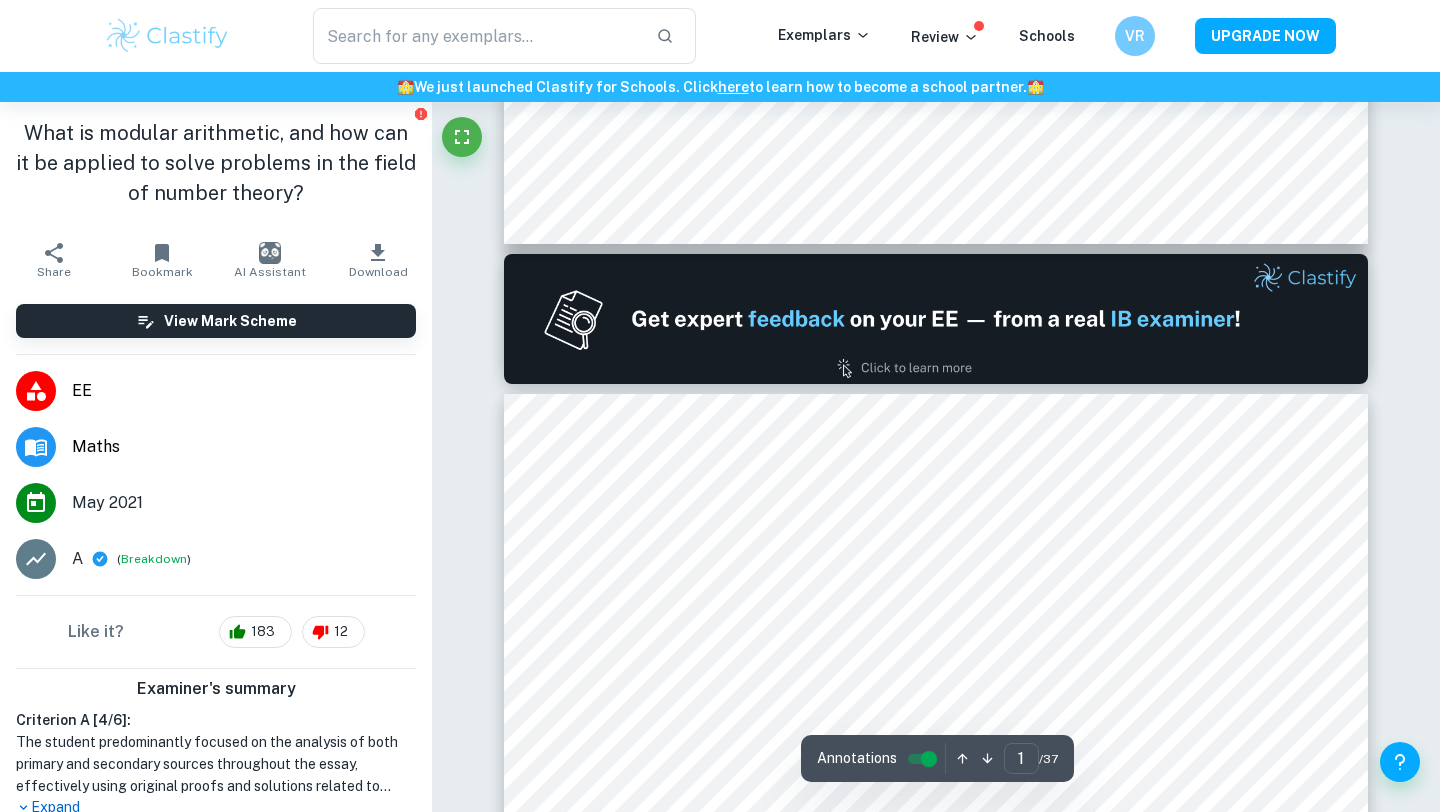 type on "2" 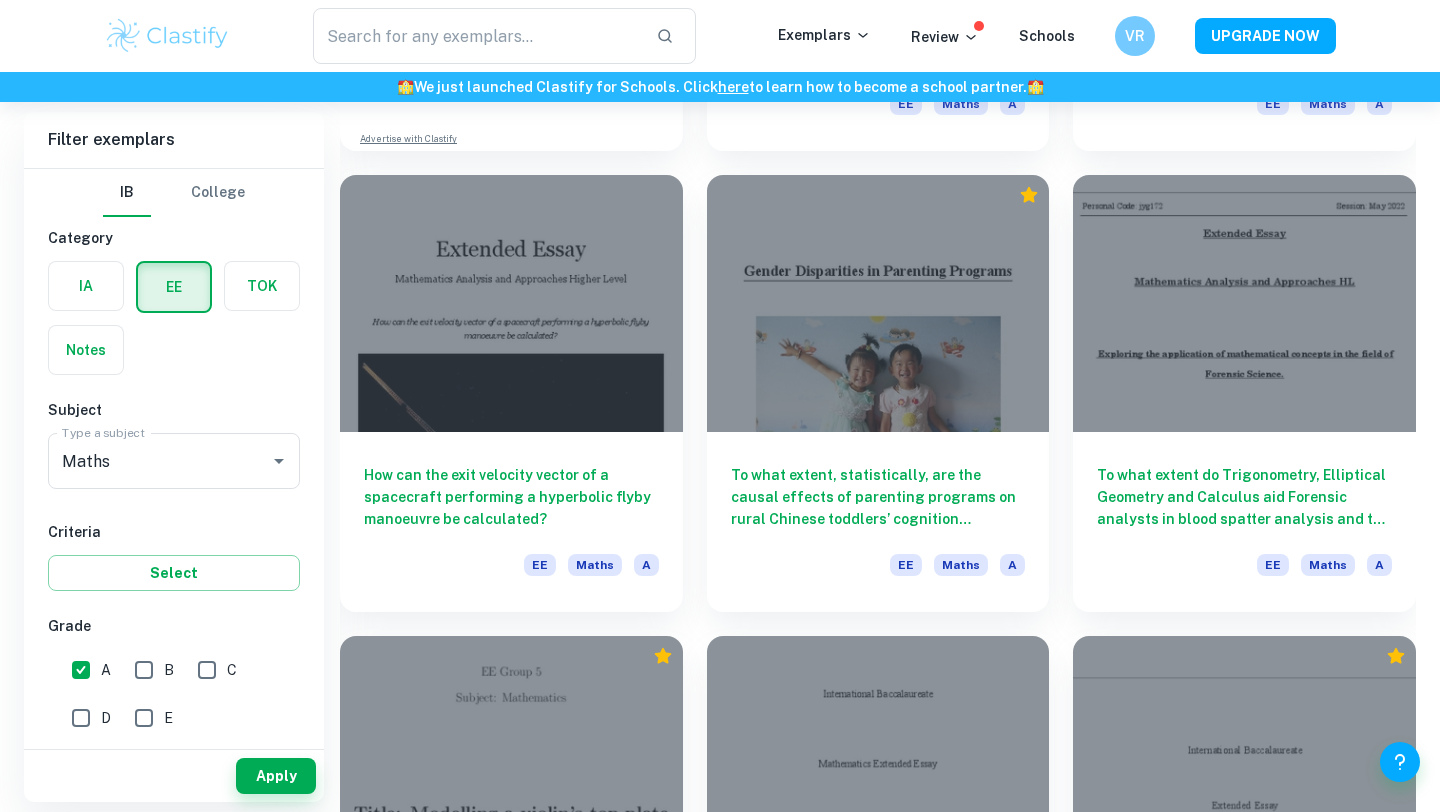scroll, scrollTop: 1458, scrollLeft: 0, axis: vertical 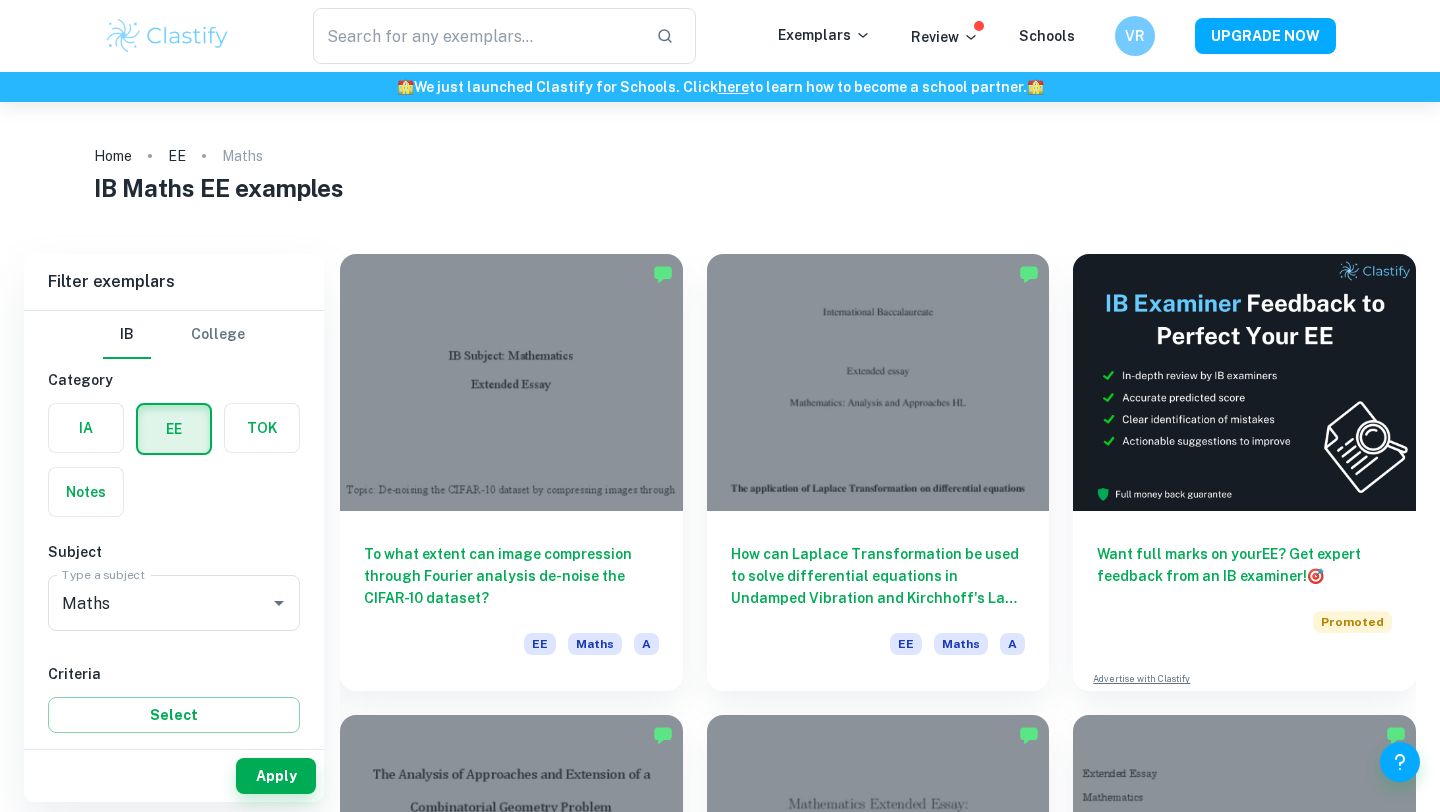 click on "IB Maths EE examples" at bounding box center (720, 192) 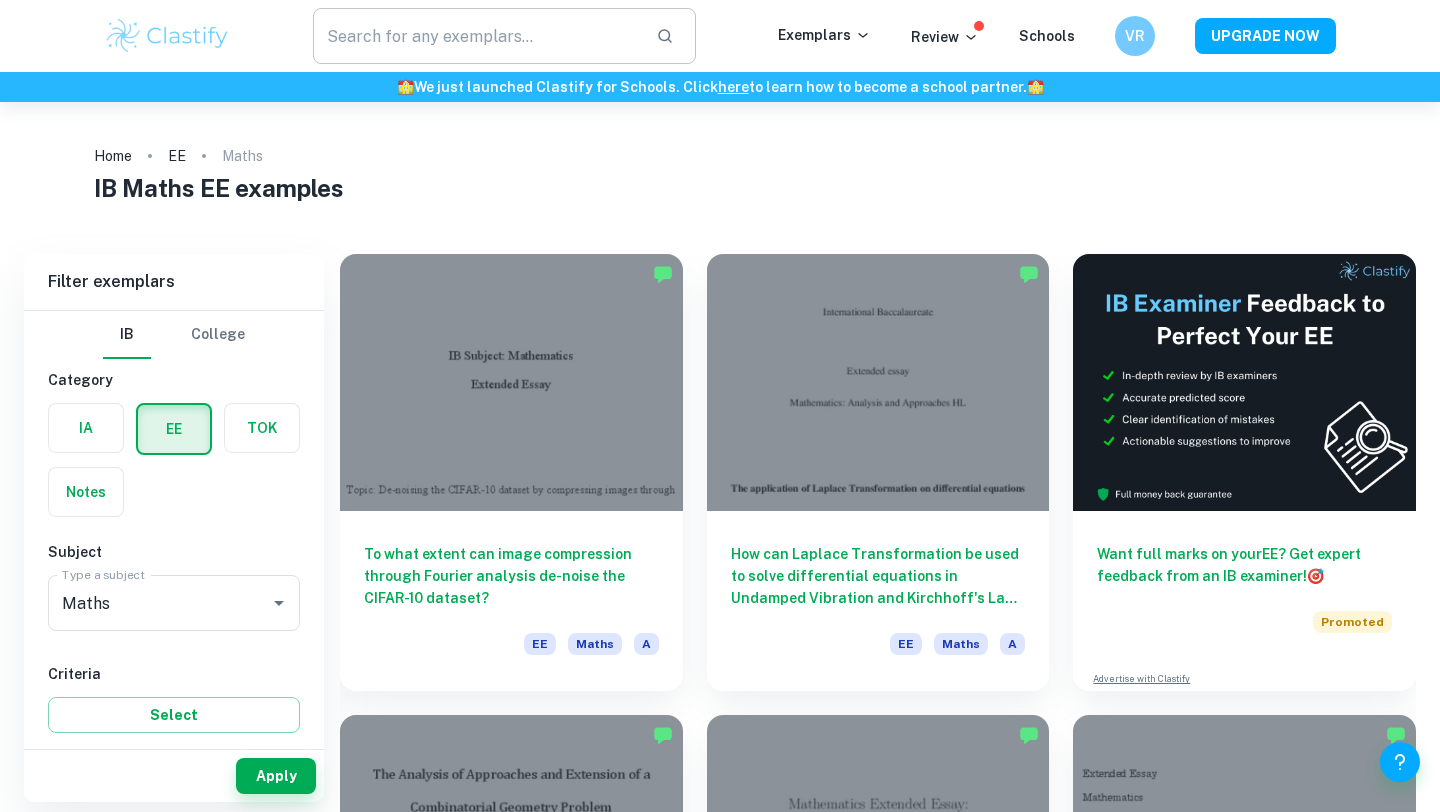 click at bounding box center [476, 36] 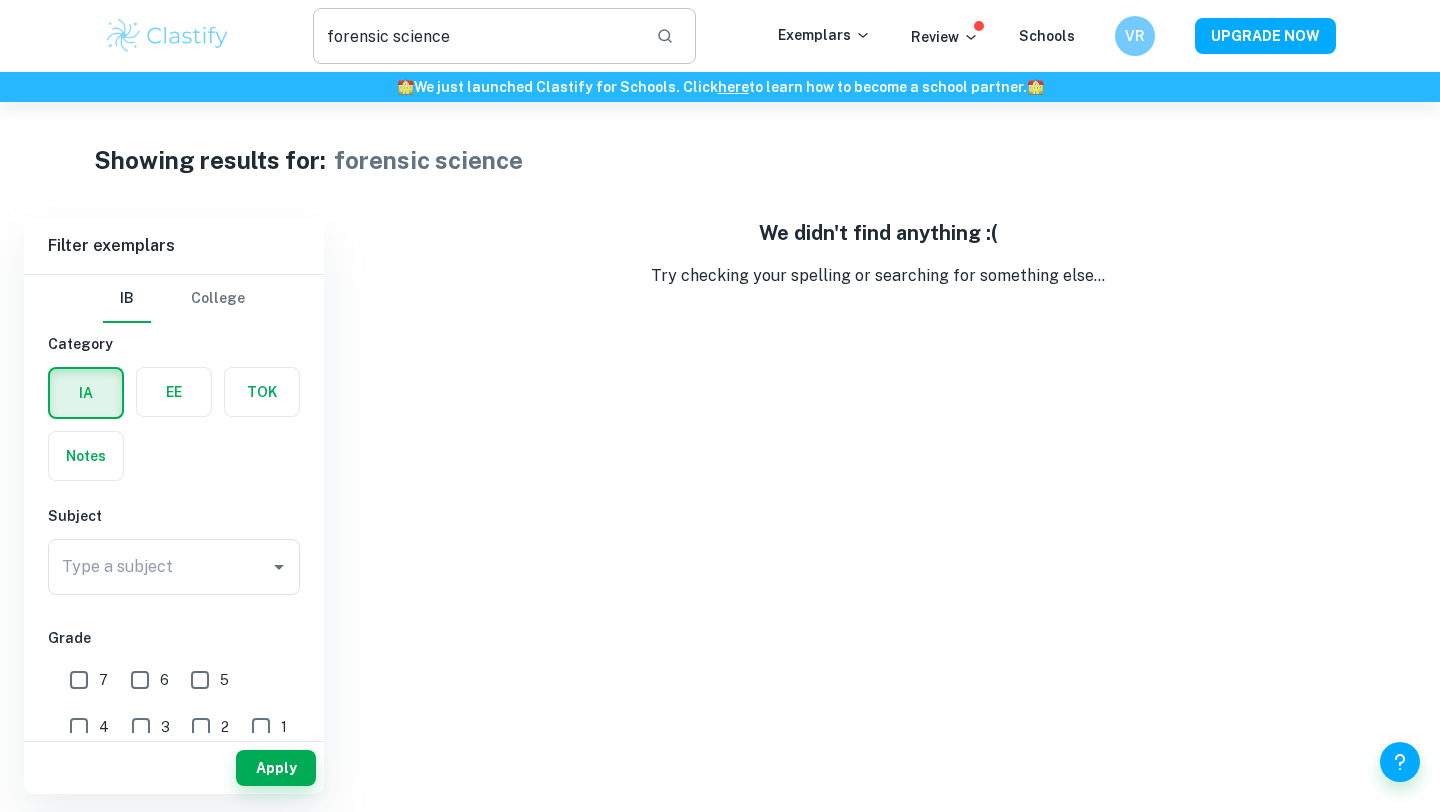 click on "forensic science" at bounding box center (476, 36) 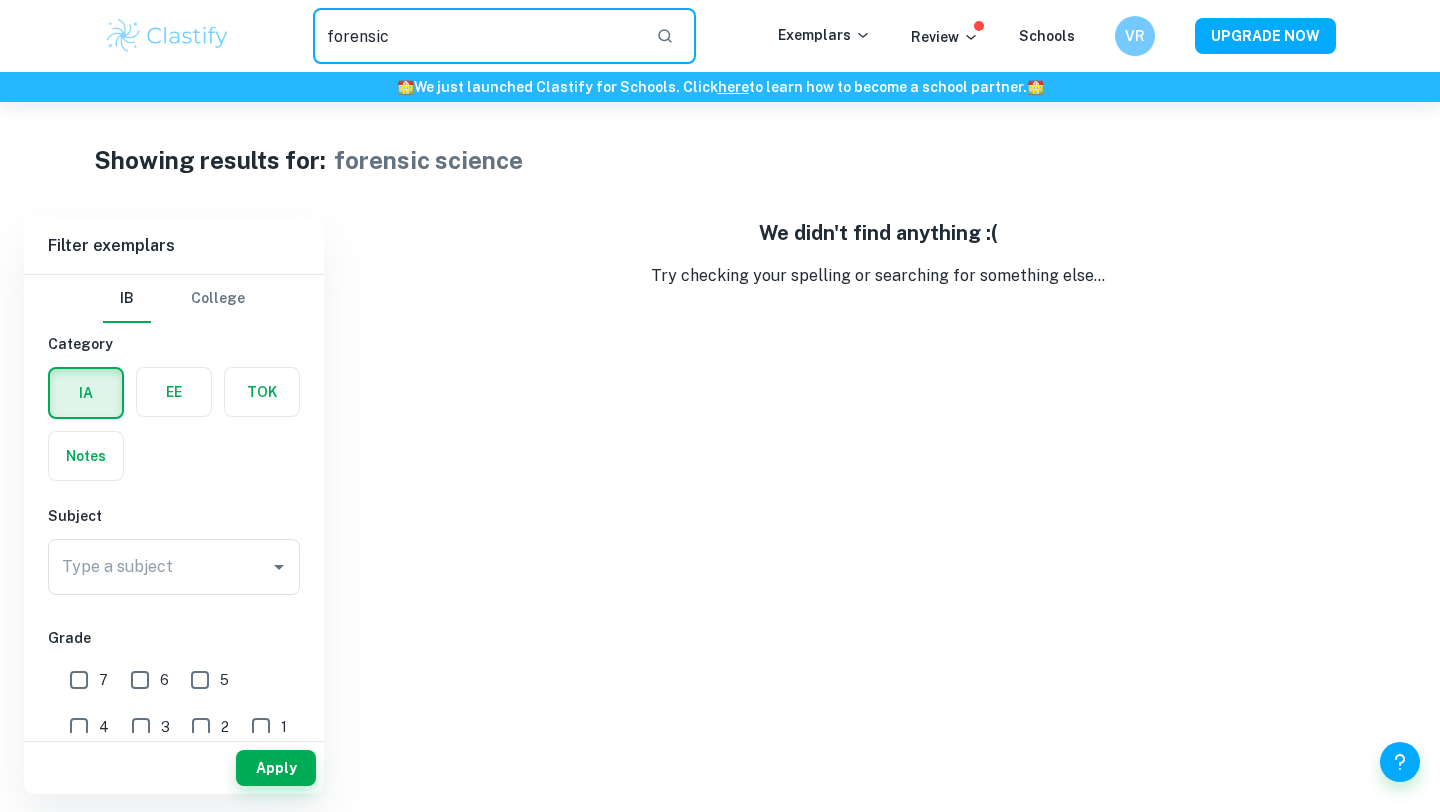 type on "forensic" 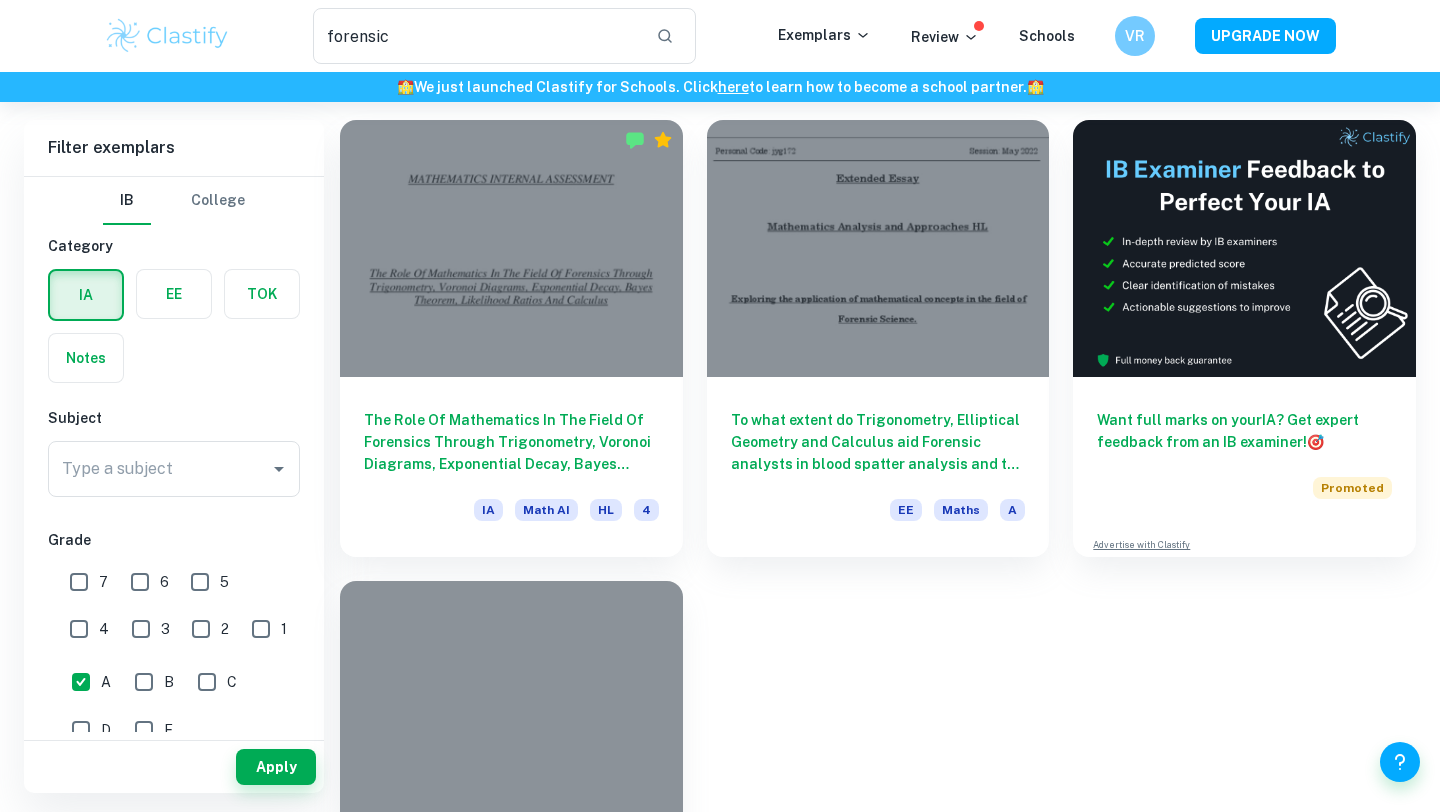 scroll, scrollTop: 97, scrollLeft: 0, axis: vertical 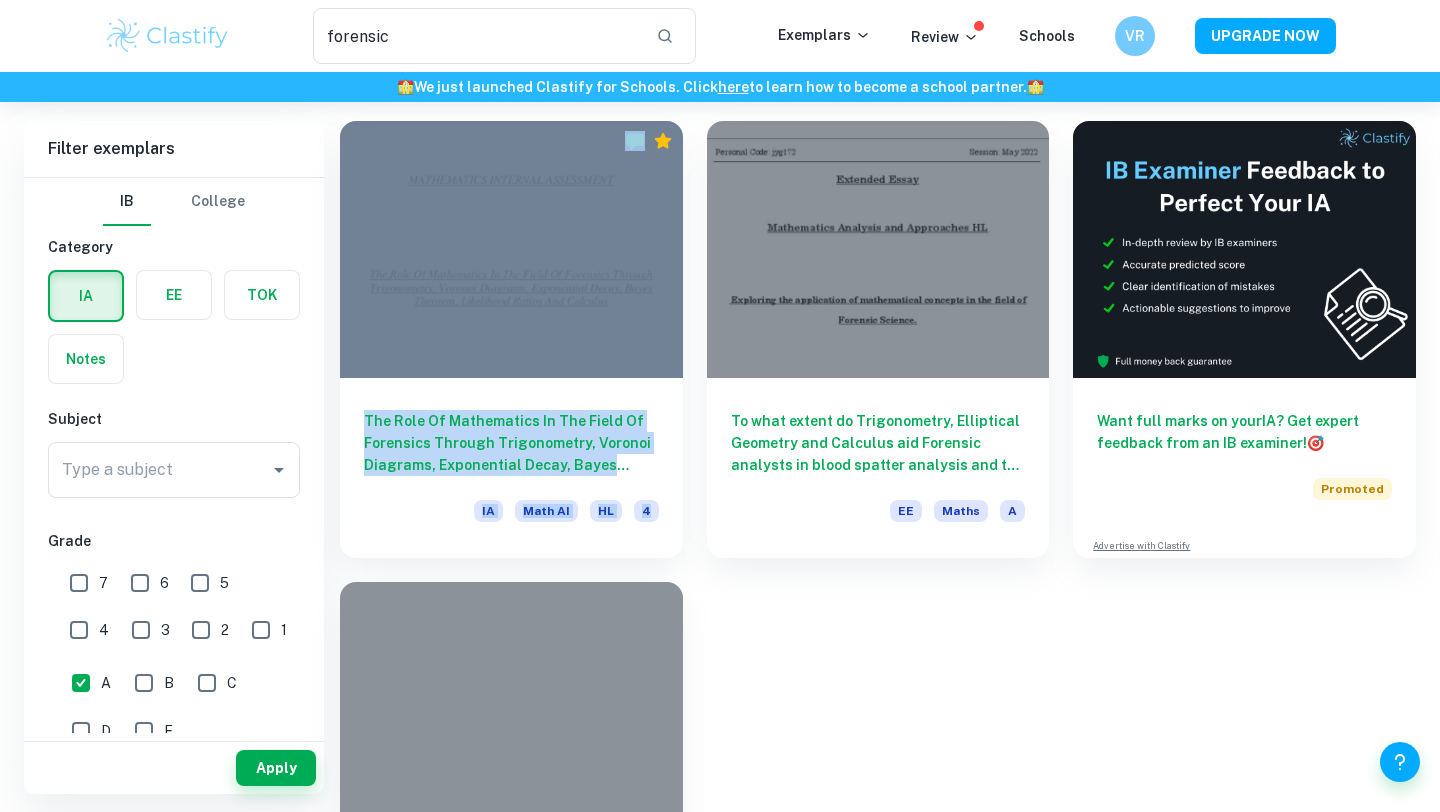 click on "The Role Of Mathematics In The Field Of Forensics Through Trigonometry, Voronoi Diagrams, Exponential Decay, Bayes Theorem, Likelihood Ratios And Calculus IA Math AI HL 4 To what extent do Trigonometry, Elliptical Geometry and Calculus aid Forensic analysts in blood spatter analysis and the estimation of the time of death of a corpse? EE Maths A Want full marks on your  IA ? Get expert feedback from an IB examiner!  🎯 Promoted Advertise with Clastify The Fascinating World of Psychology: From Forensics to Diagnosis Supplement Yale University Why This Major?" at bounding box center (866, 569) 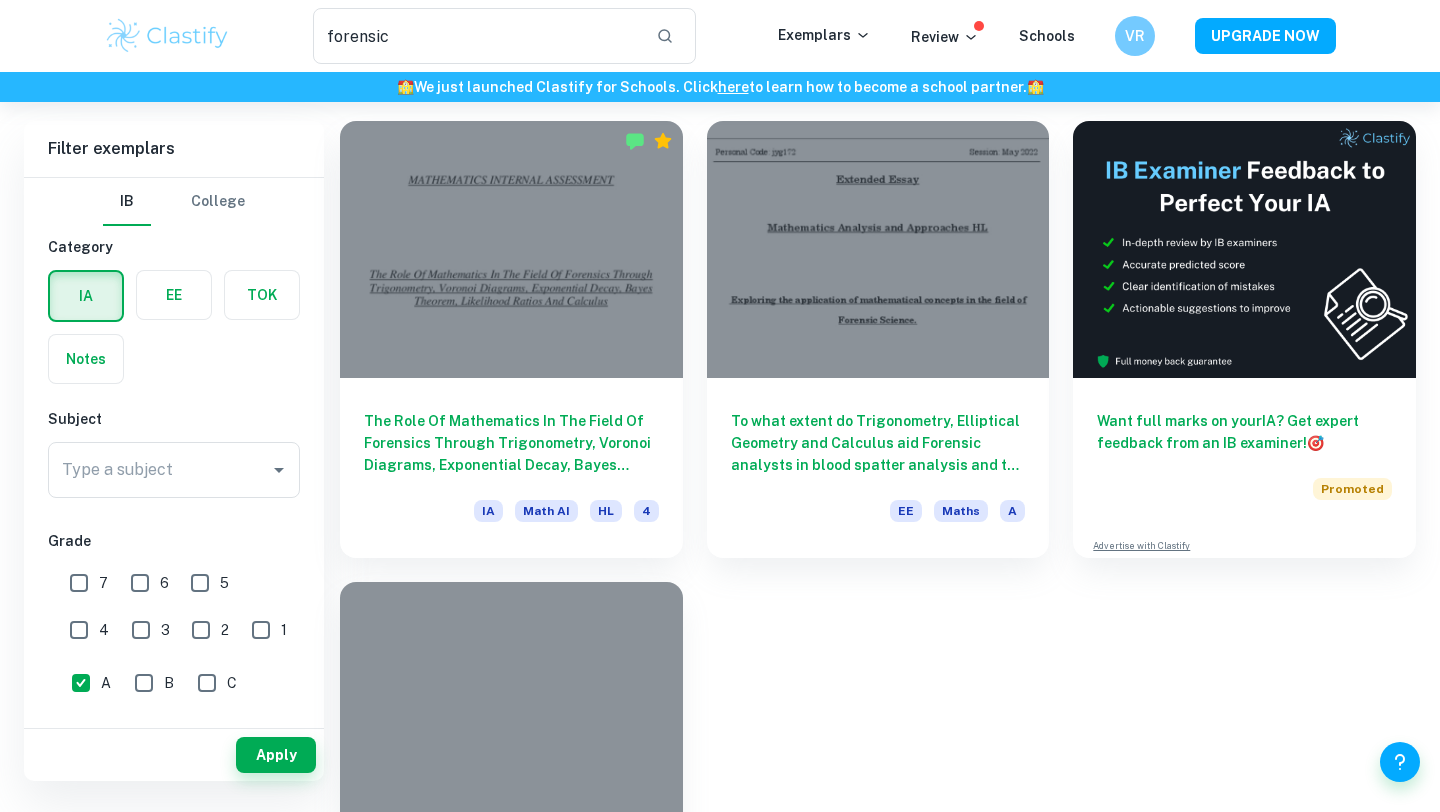 scroll, scrollTop: 0, scrollLeft: 0, axis: both 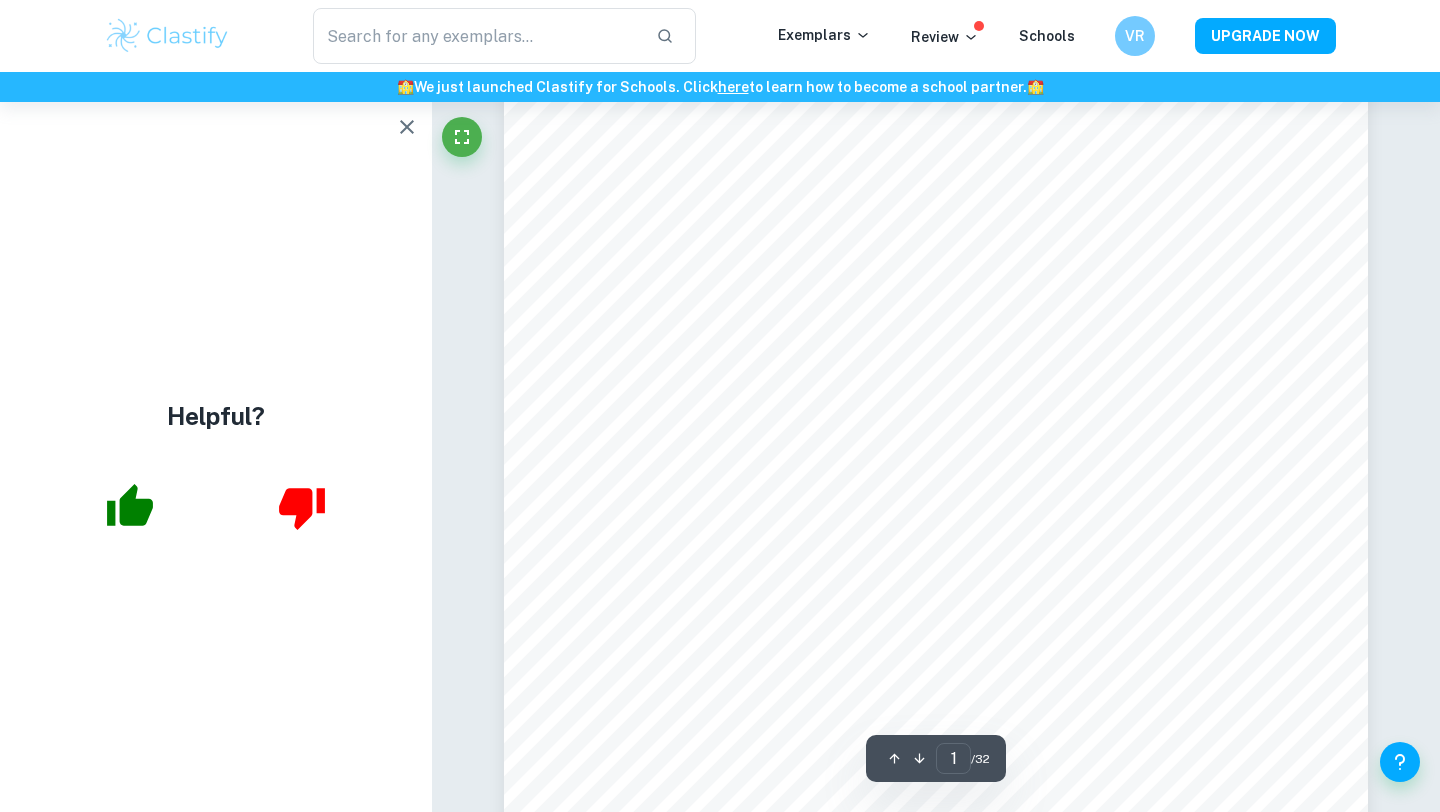 click at bounding box center (919, 758) 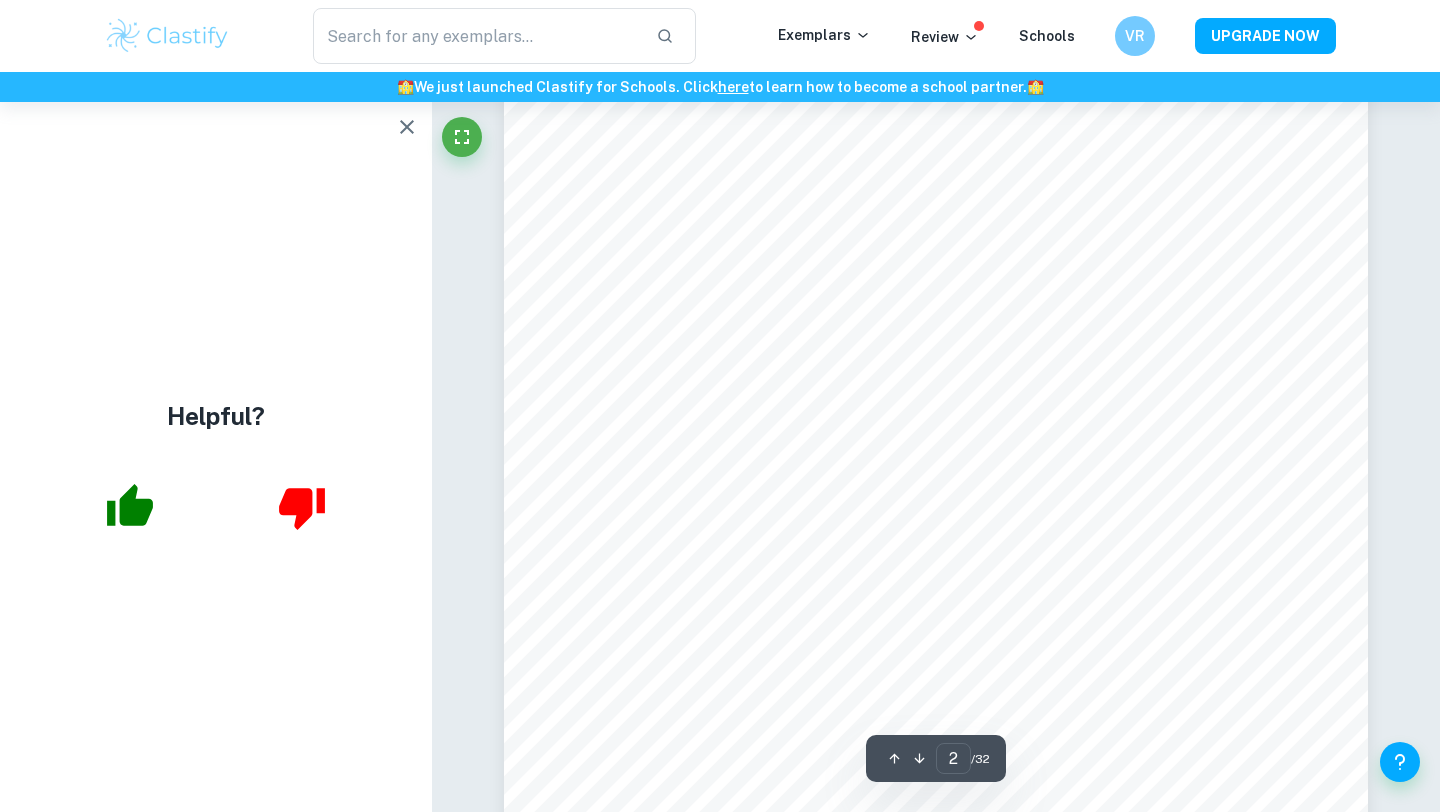 scroll, scrollTop: 1370, scrollLeft: 0, axis: vertical 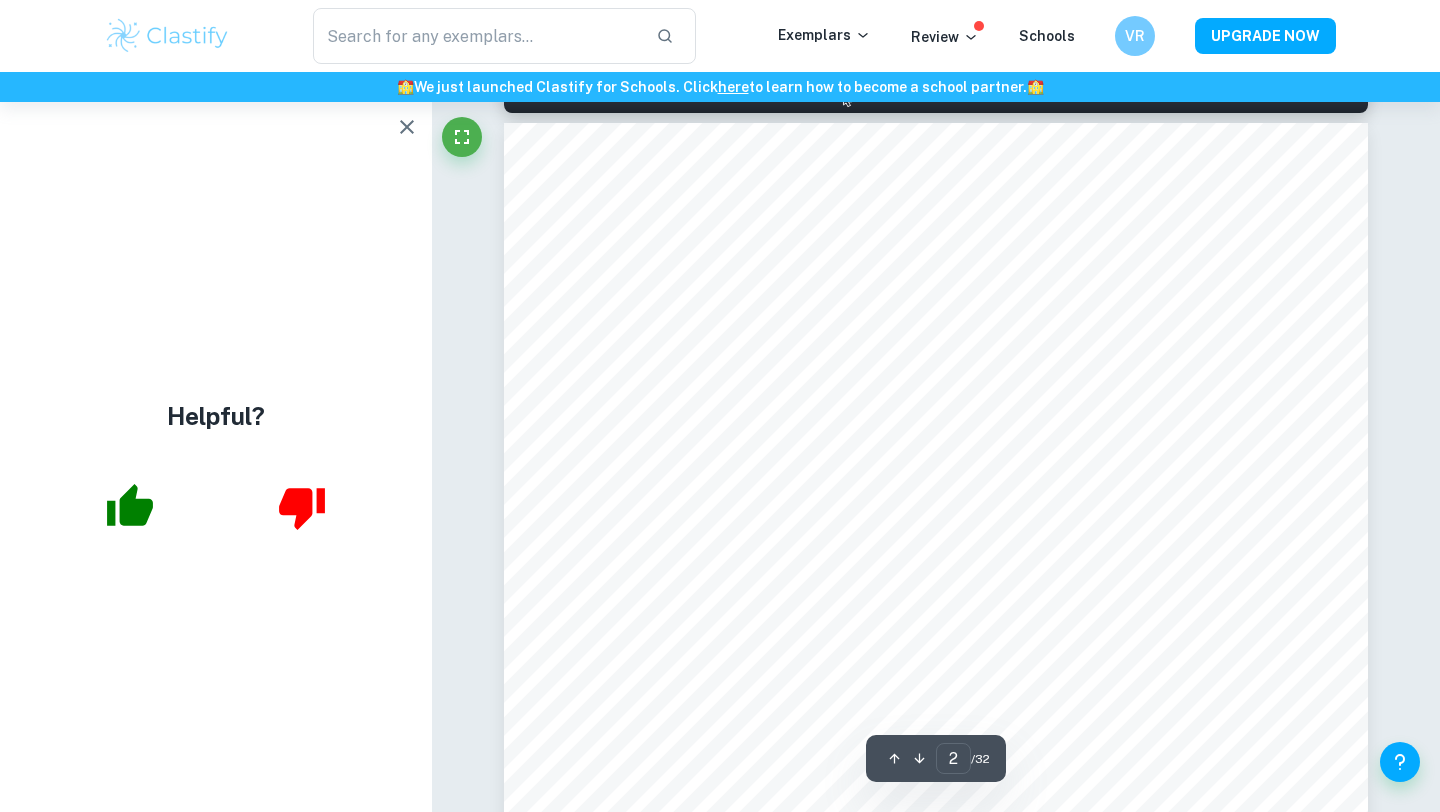click at bounding box center [919, 758] 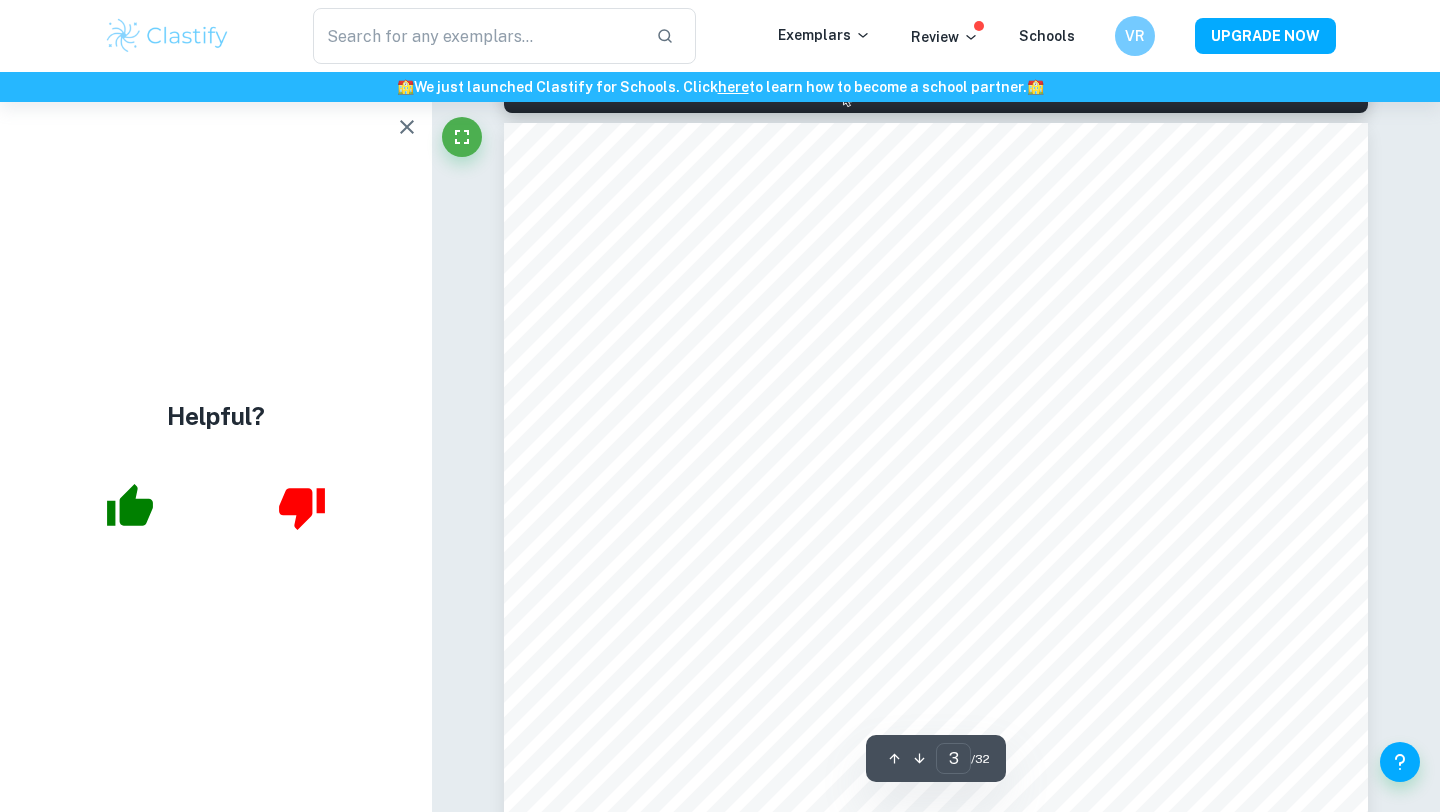 scroll, scrollTop: 2741, scrollLeft: 0, axis: vertical 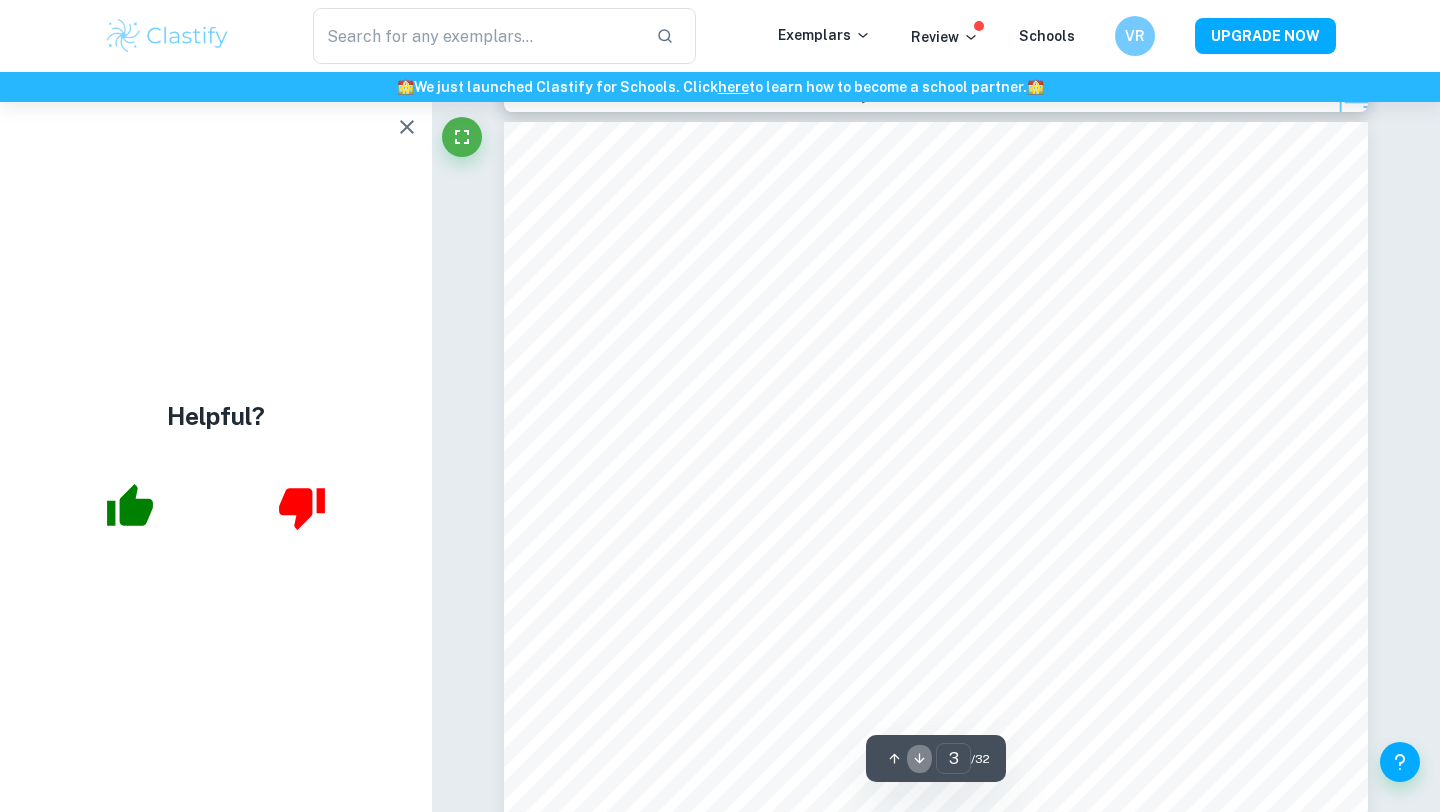 click 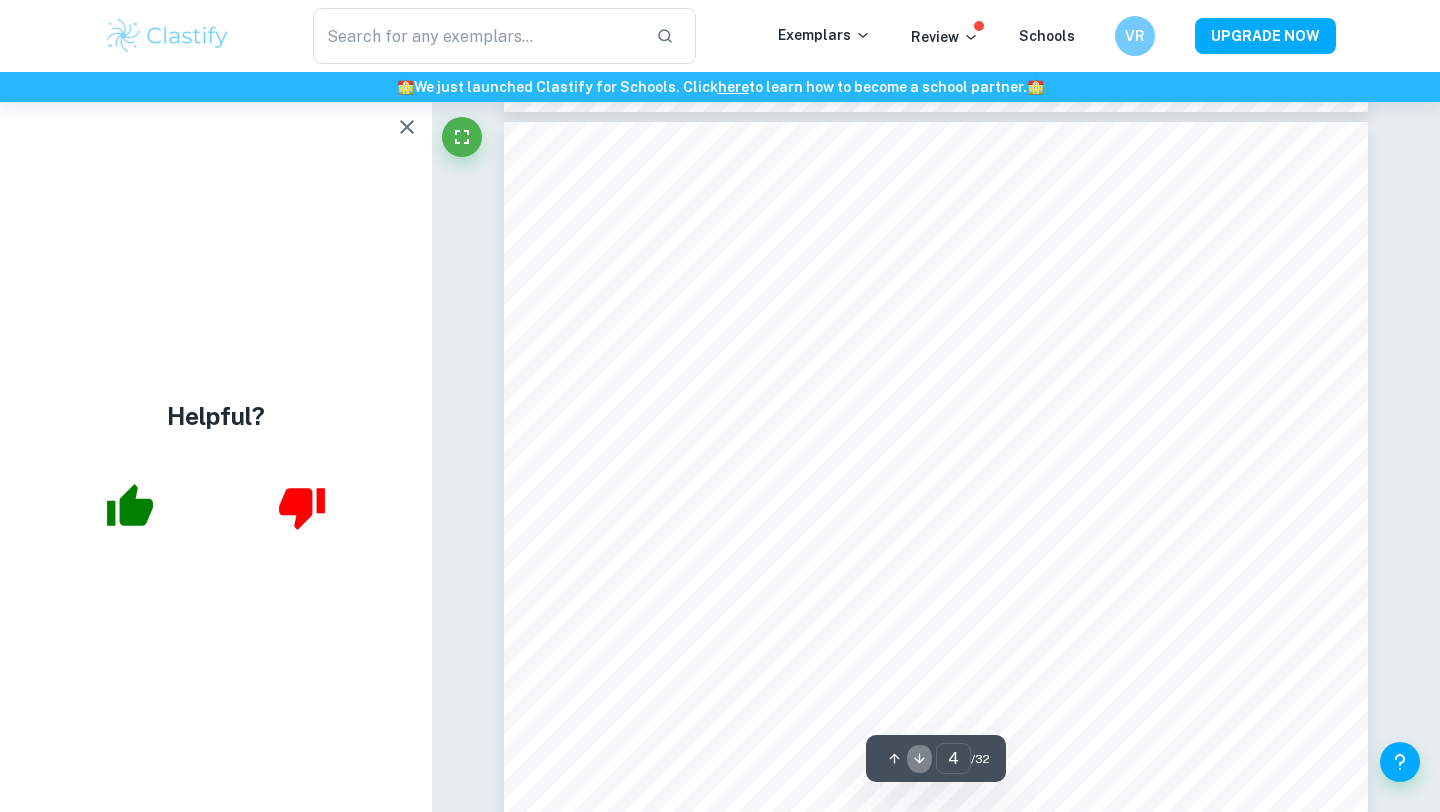 click 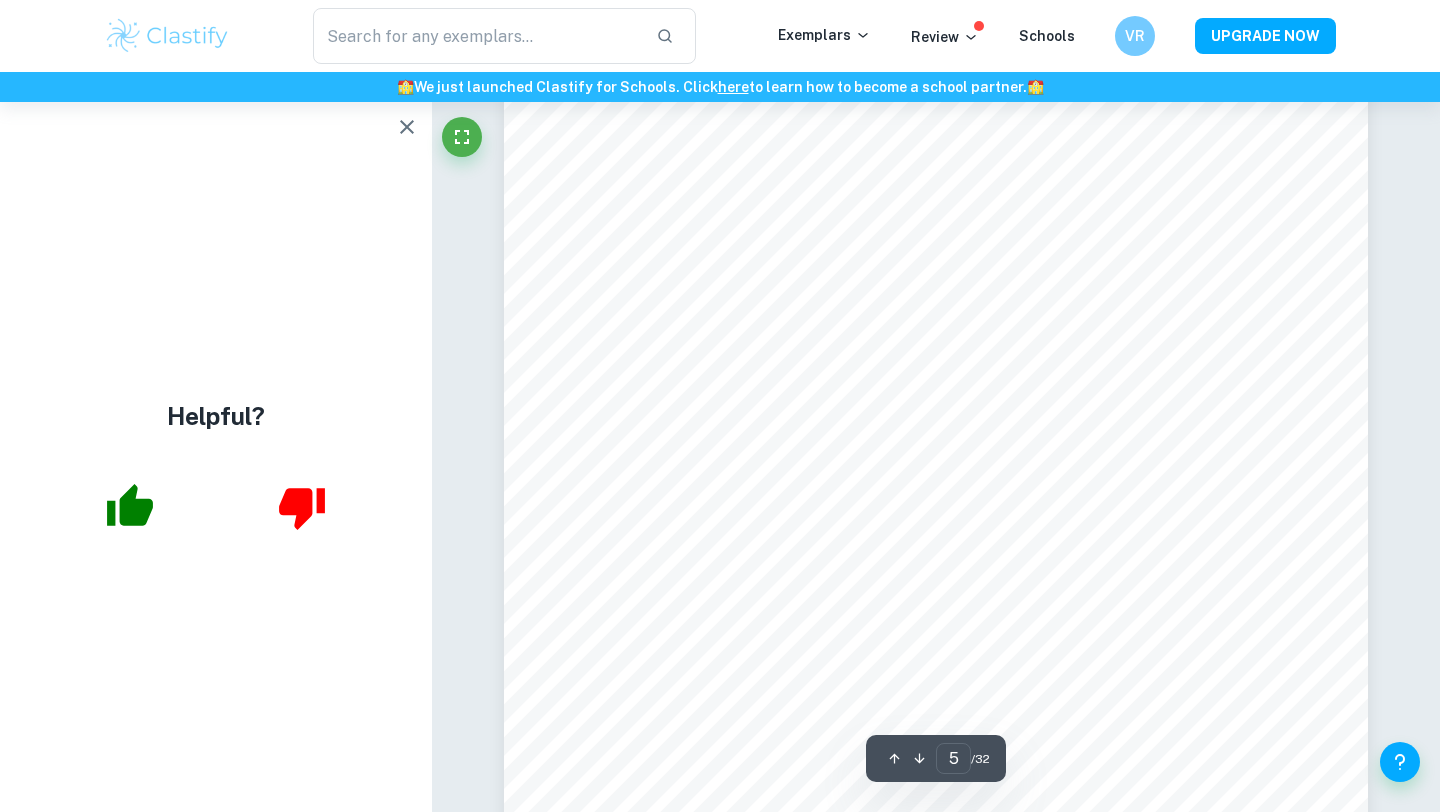 scroll, scrollTop: 5645, scrollLeft: 0, axis: vertical 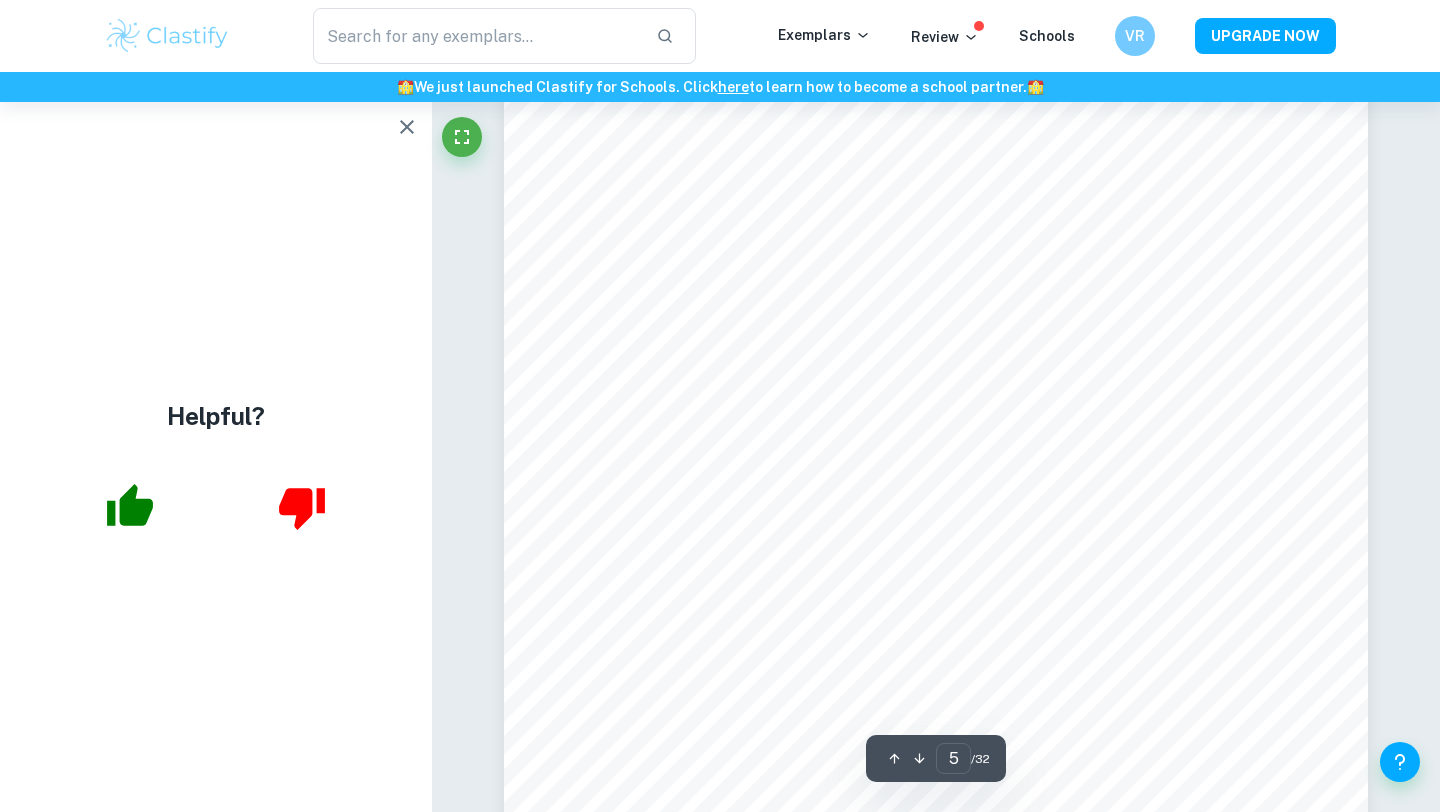 click 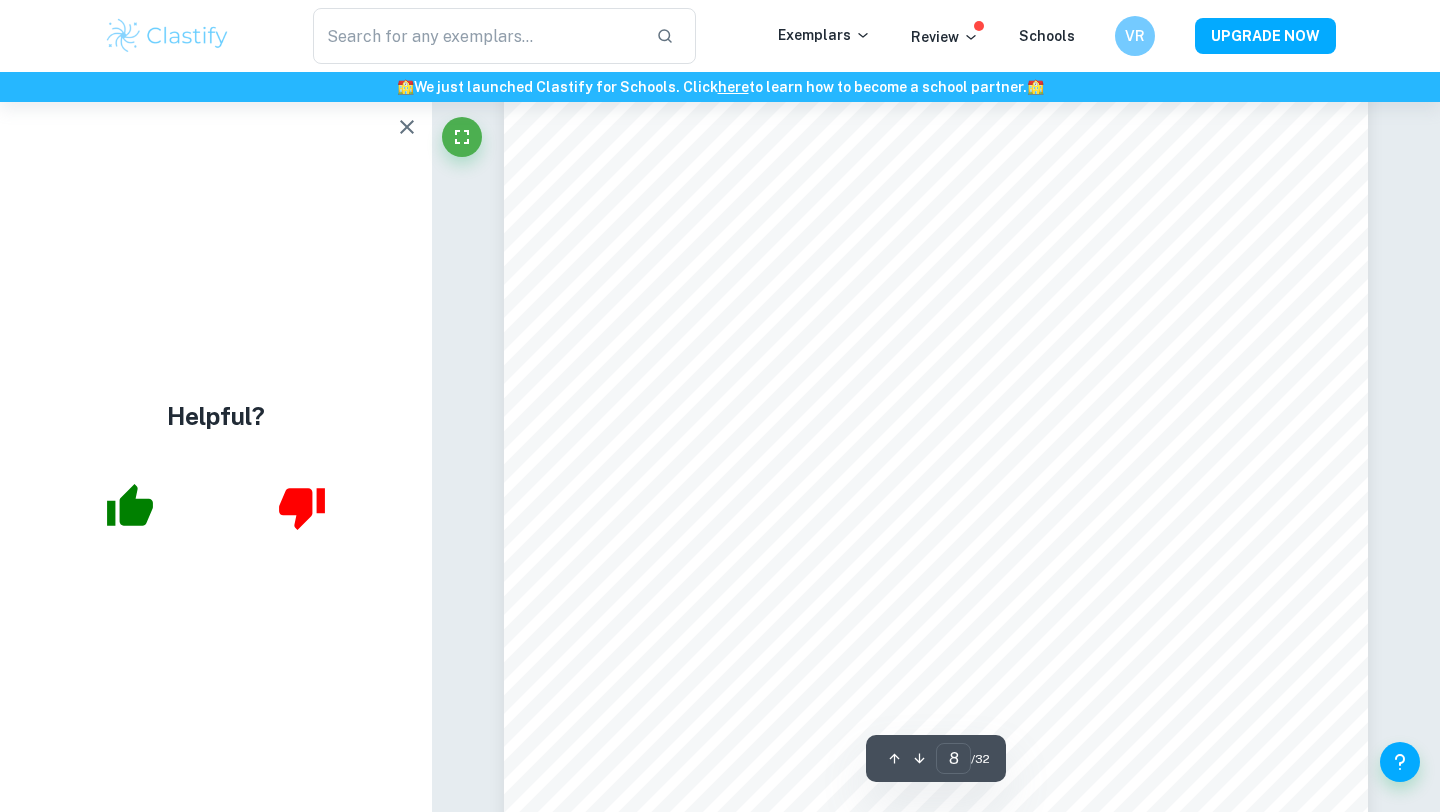 scroll, scrollTop: 8962, scrollLeft: 0, axis: vertical 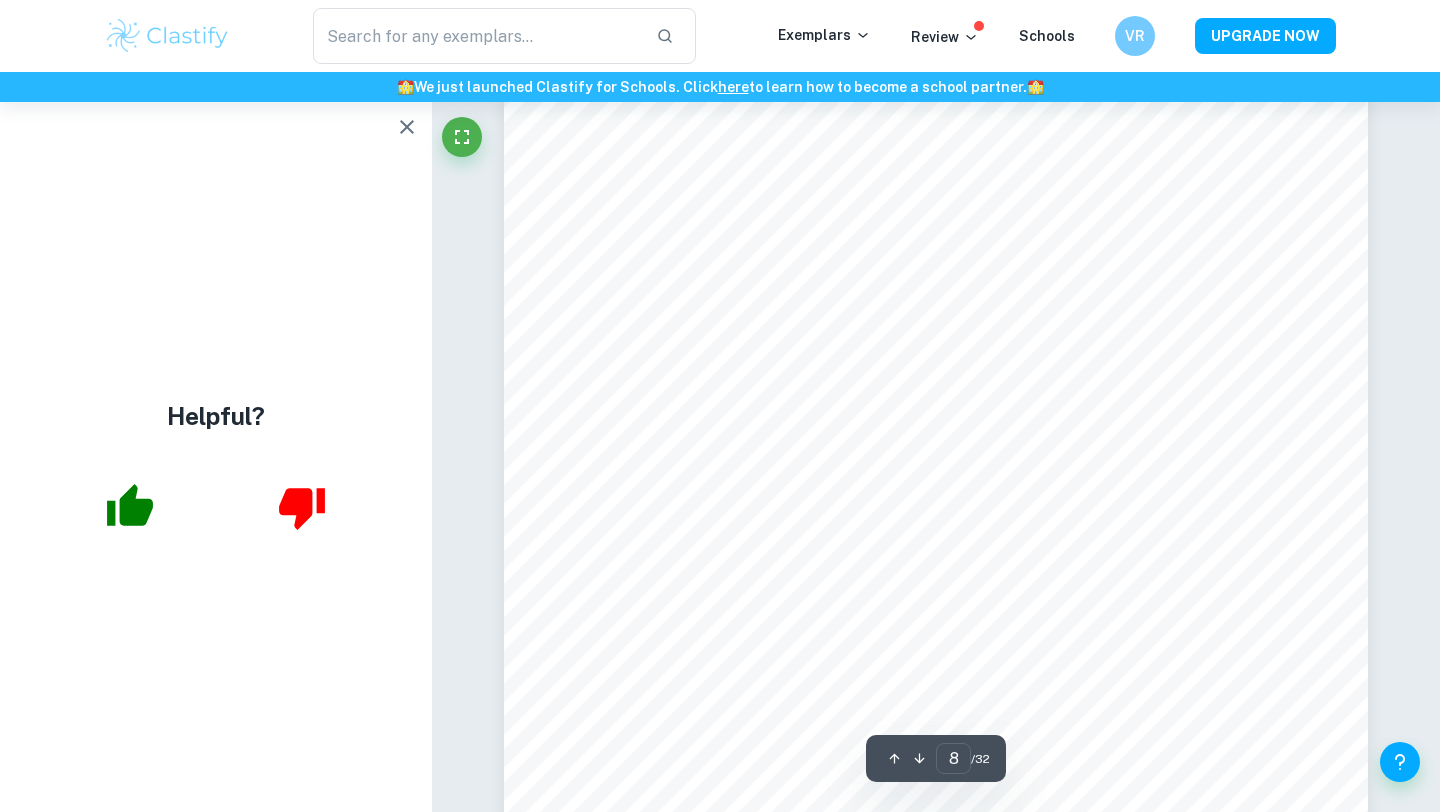 click 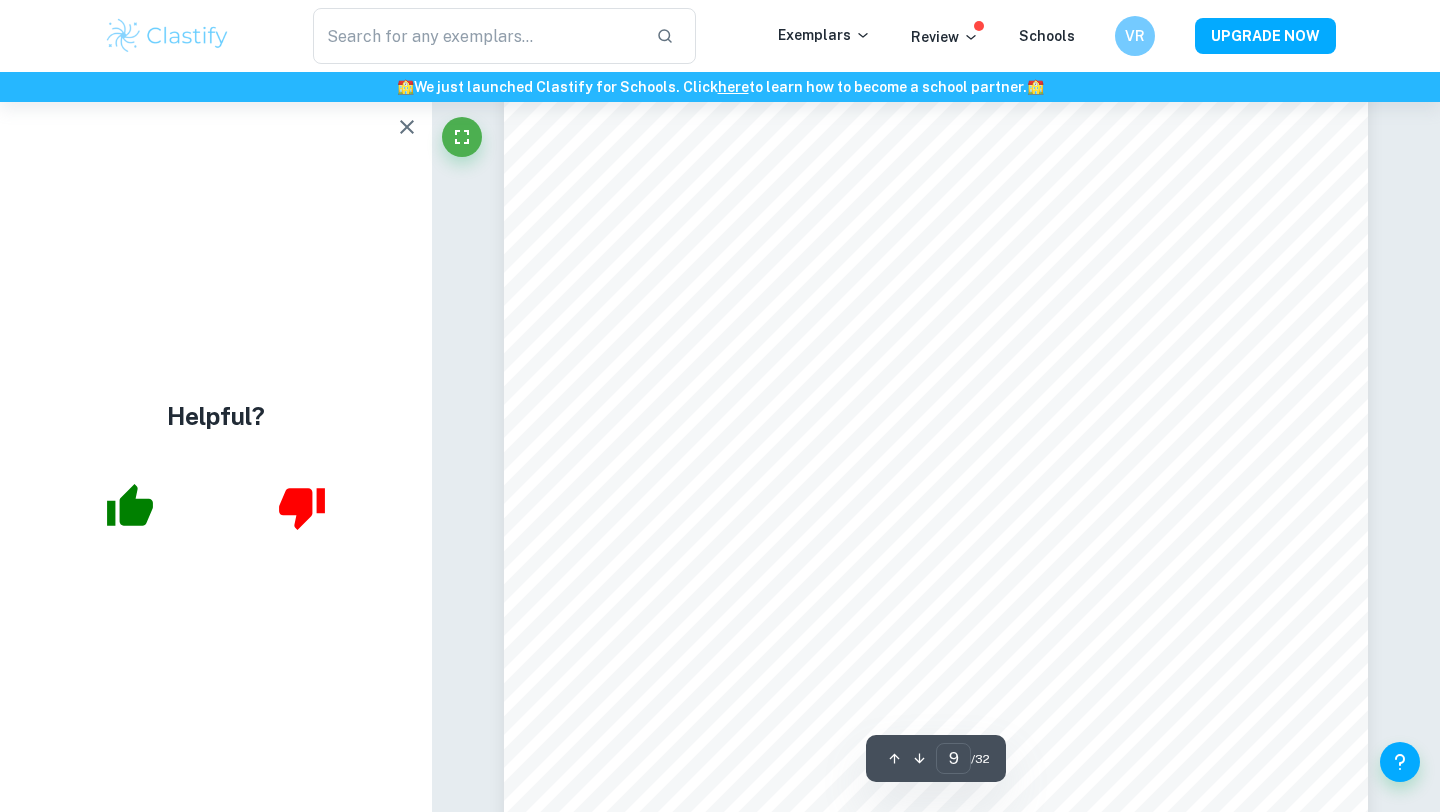 scroll, scrollTop: 10267, scrollLeft: 0, axis: vertical 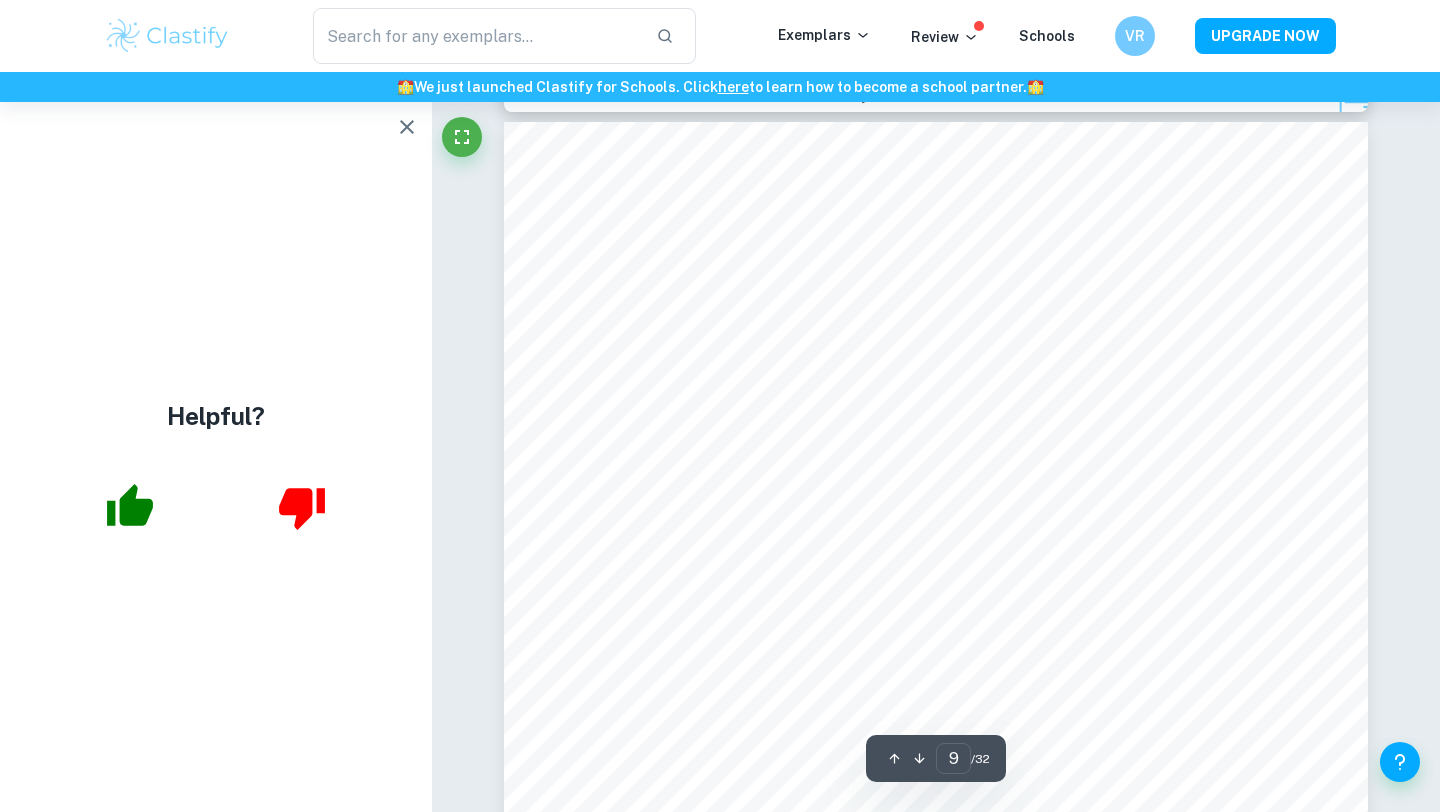 click 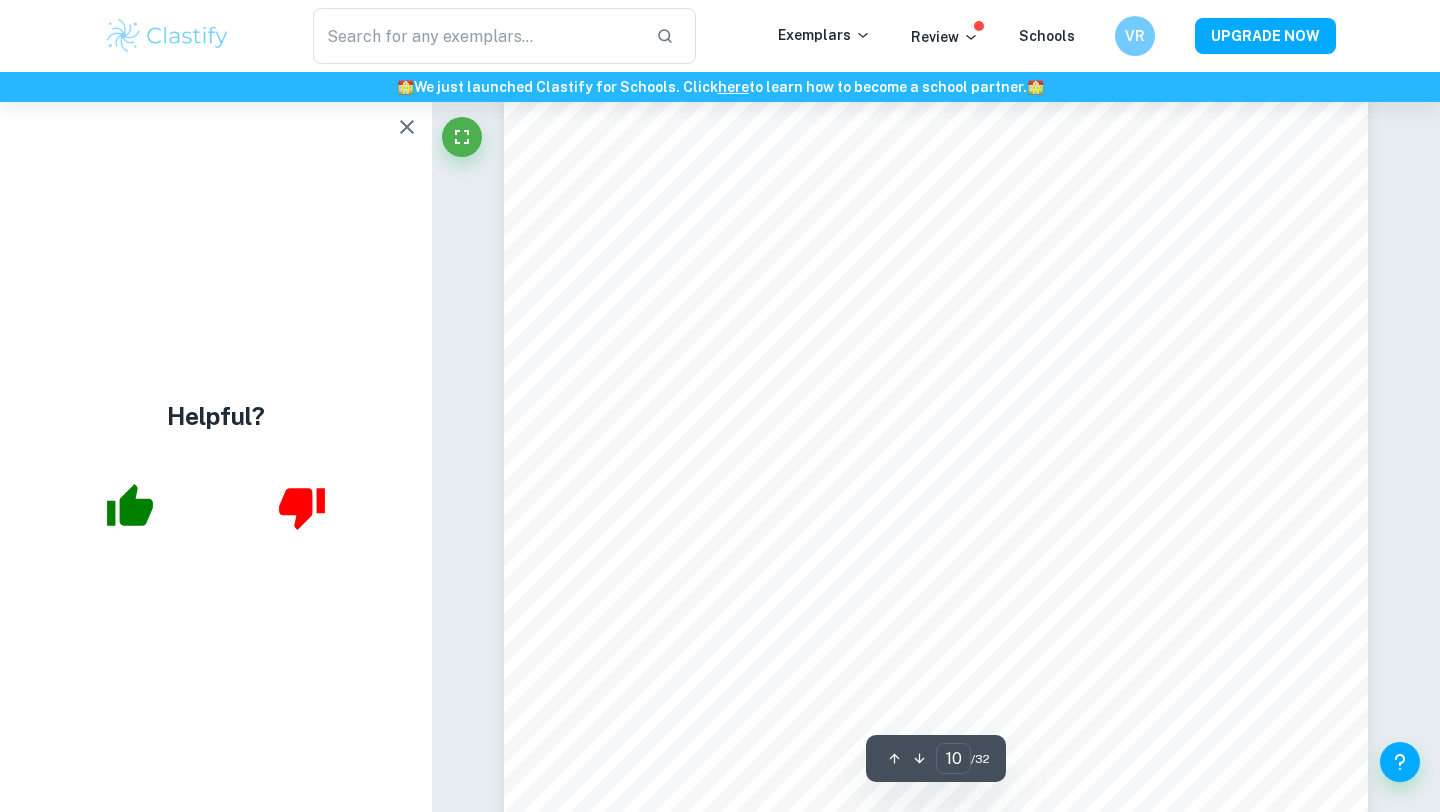 scroll, scrollTop: 11933, scrollLeft: 0, axis: vertical 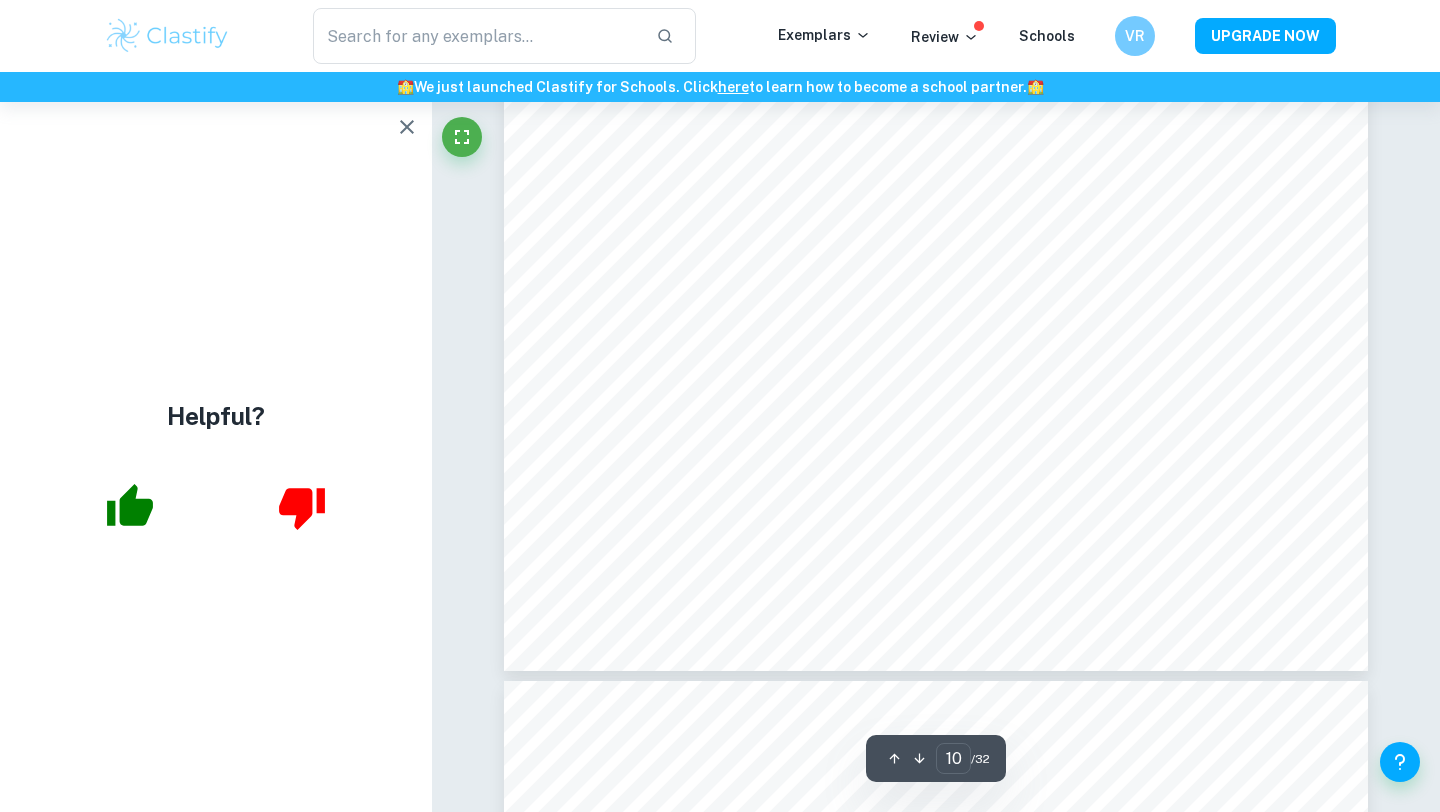click 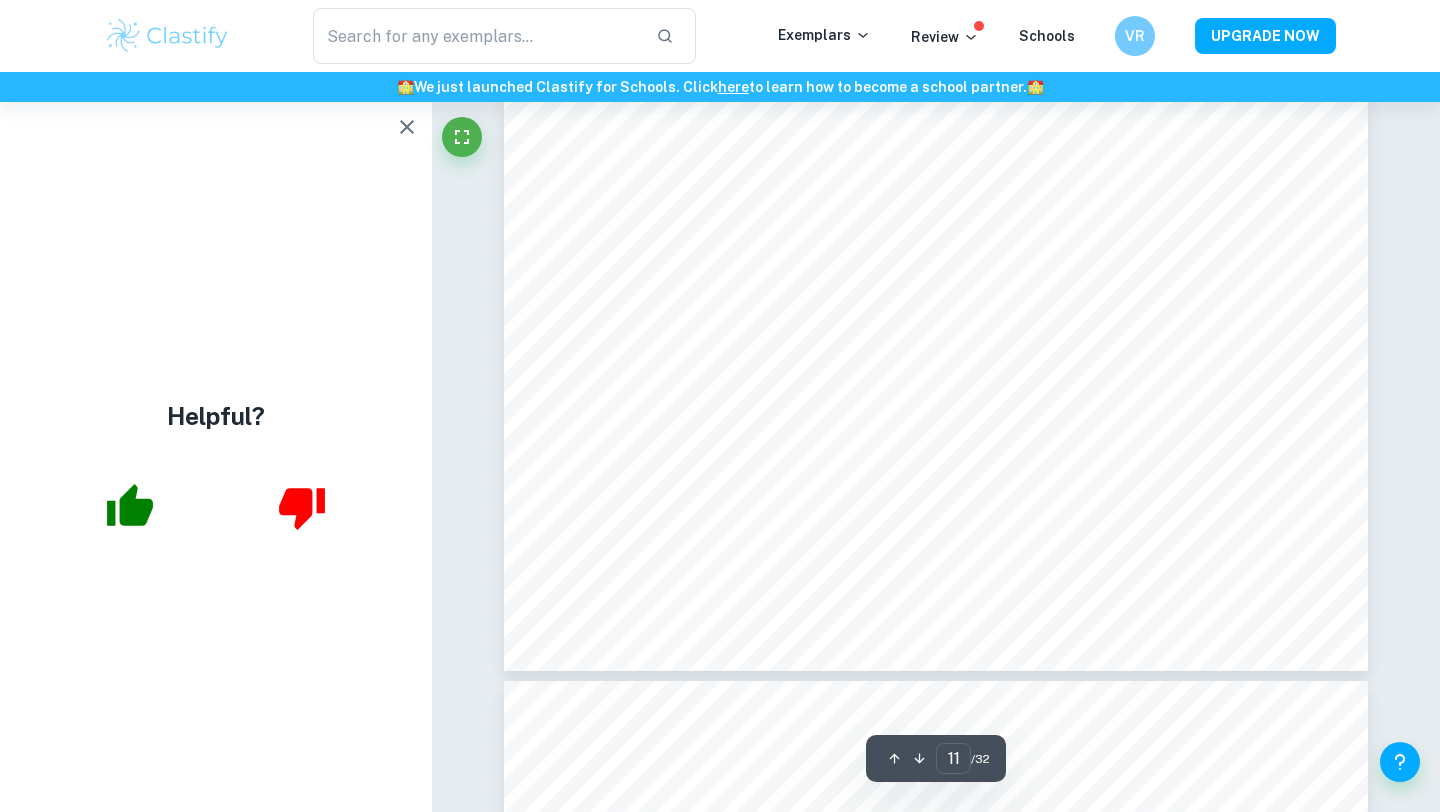 scroll, scrollTop: 12729, scrollLeft: 0, axis: vertical 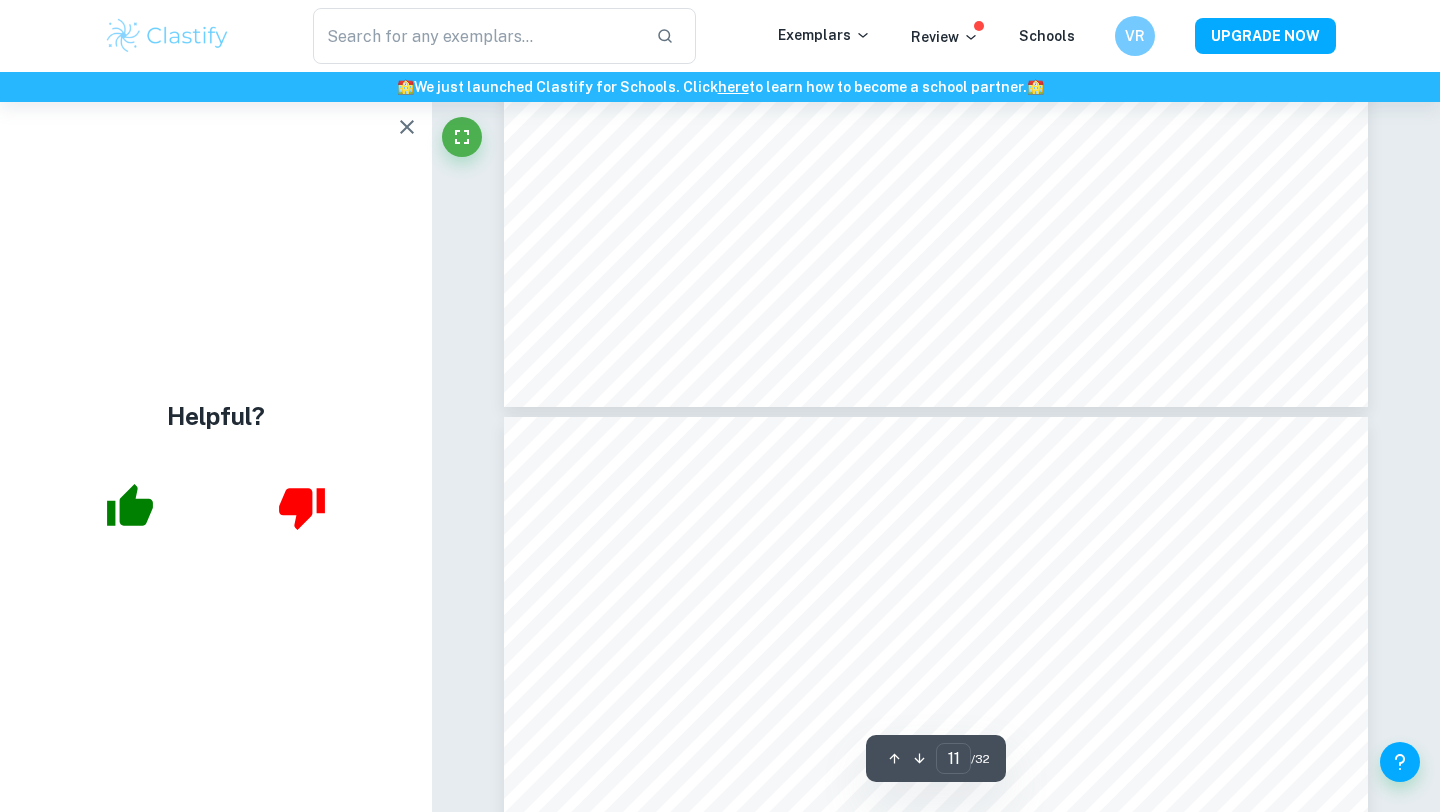 click 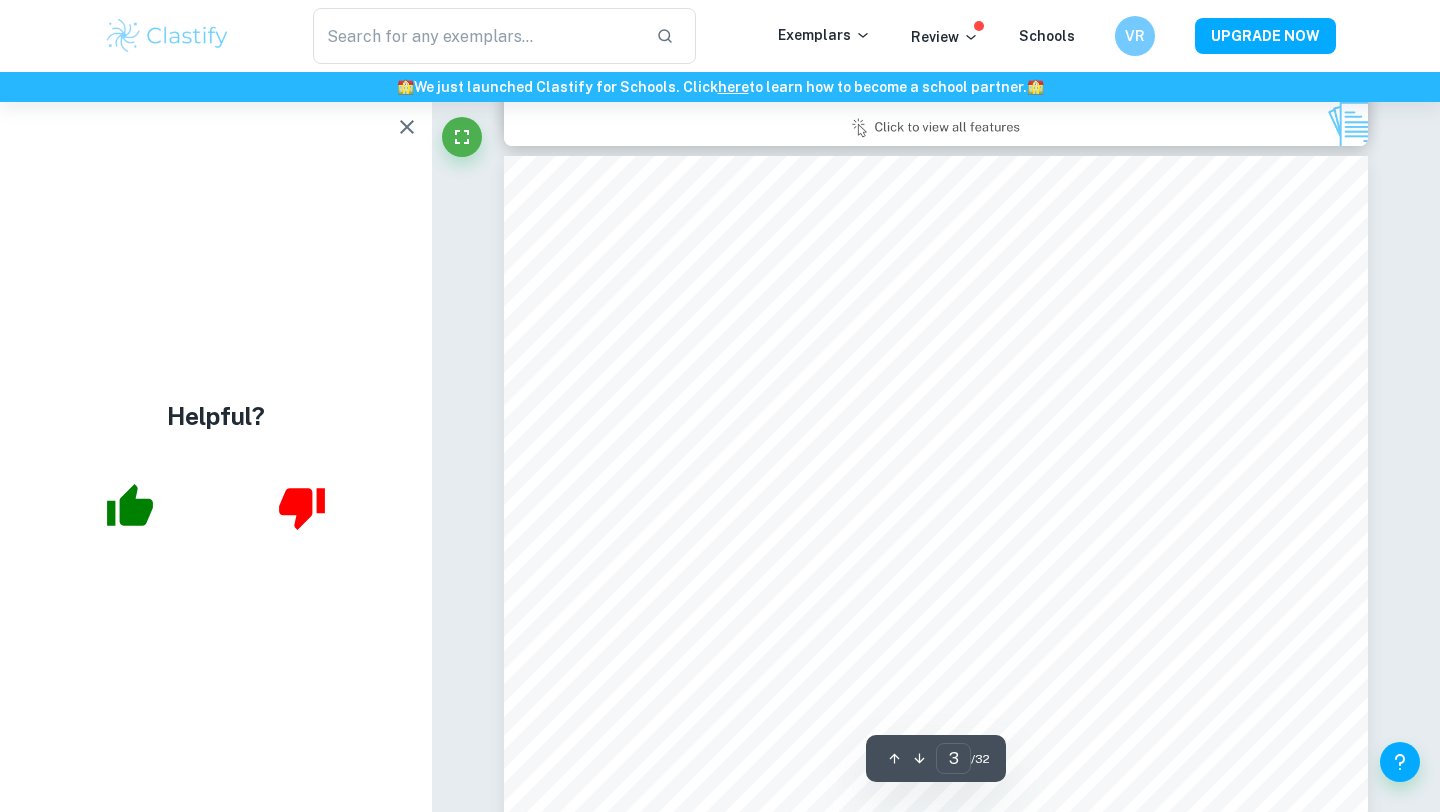scroll, scrollTop: 2715, scrollLeft: 0, axis: vertical 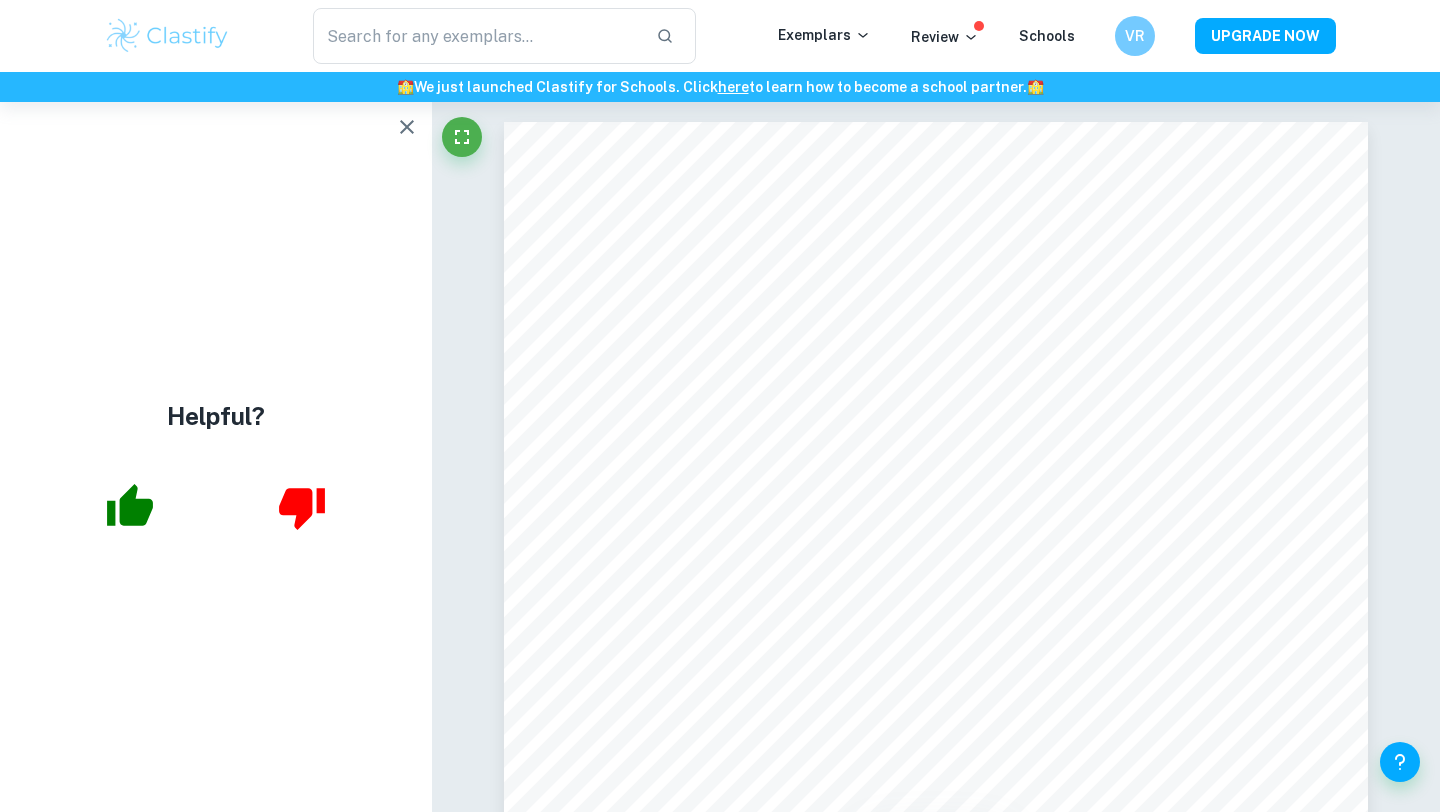 click 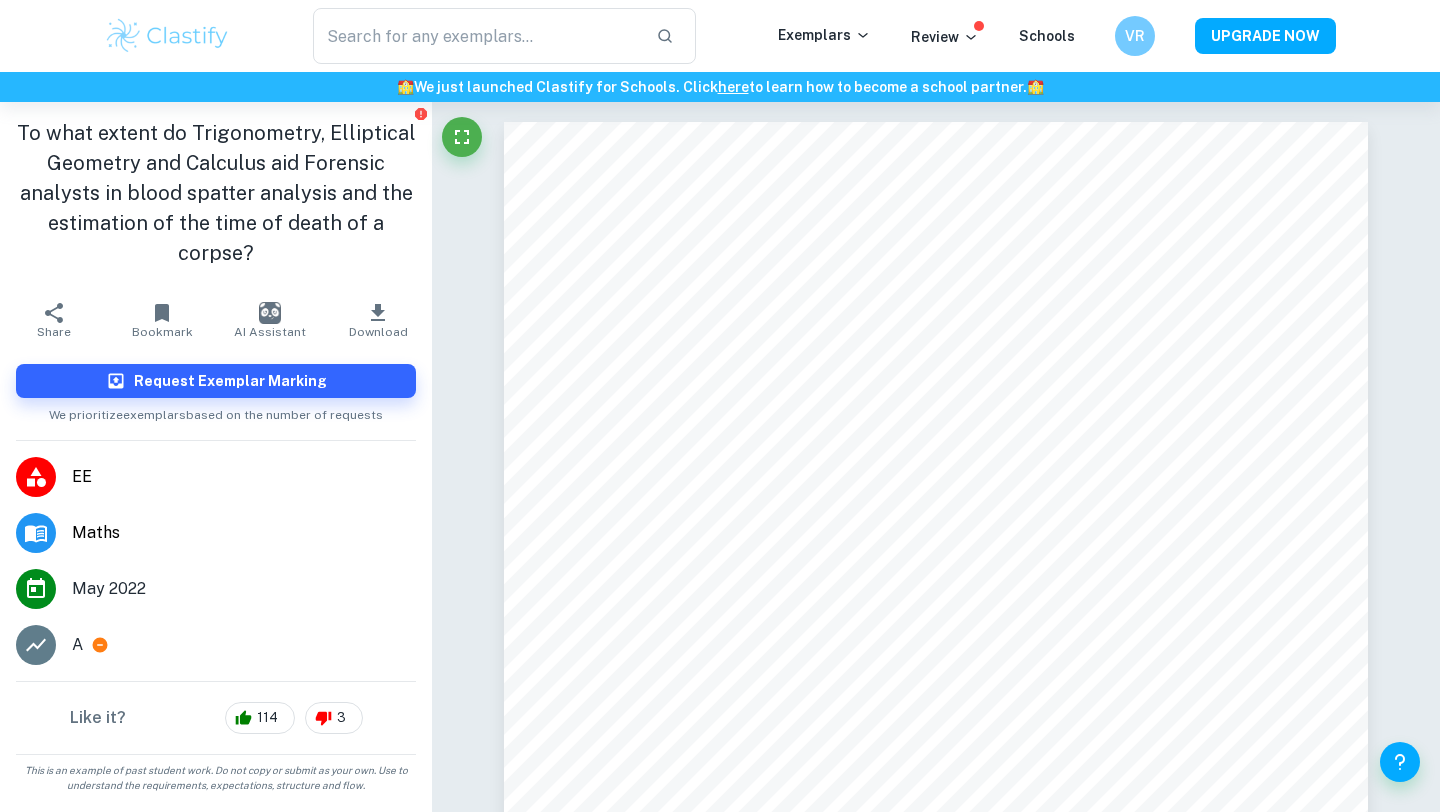 click on "Download" at bounding box center (378, 320) 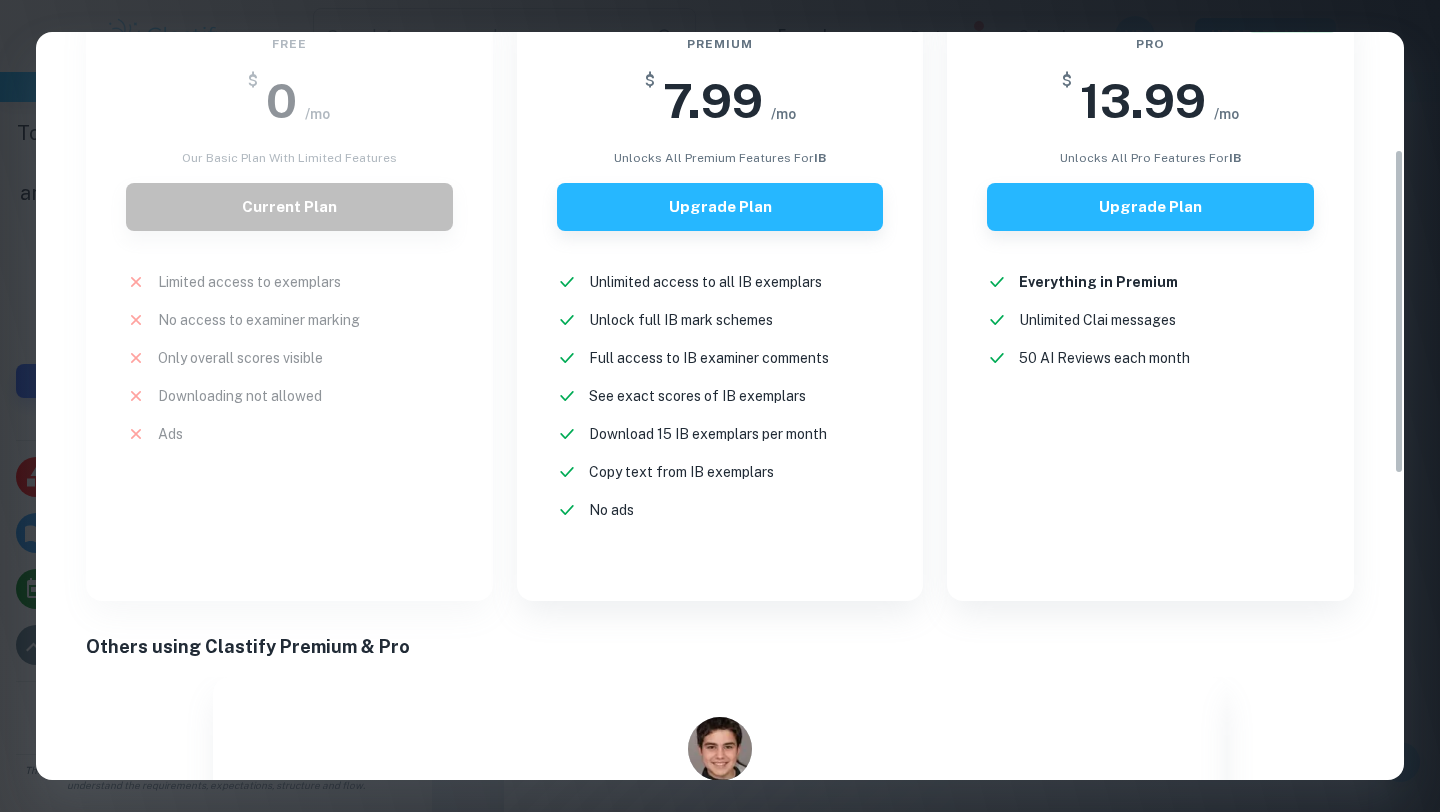 scroll, scrollTop: 0, scrollLeft: 0, axis: both 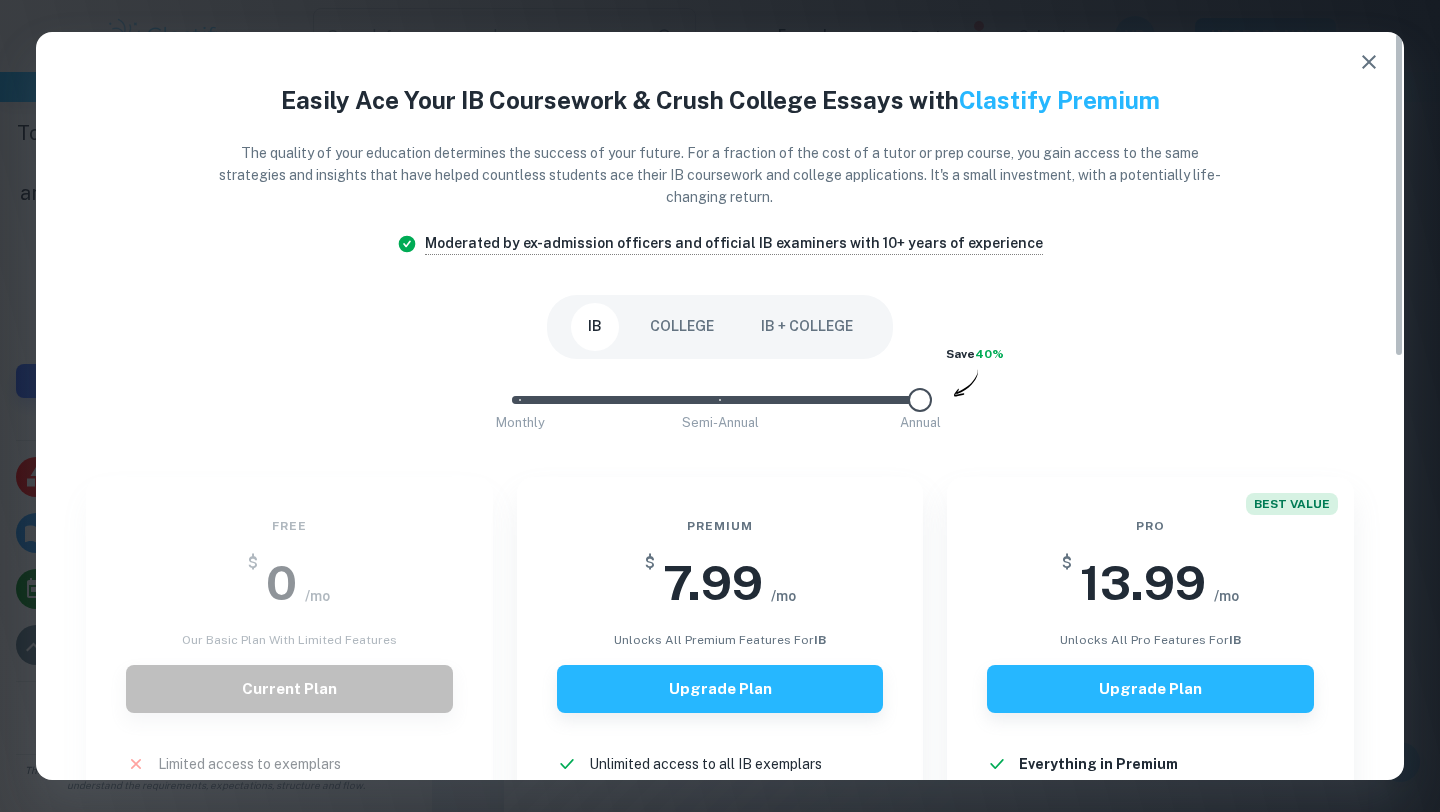 click 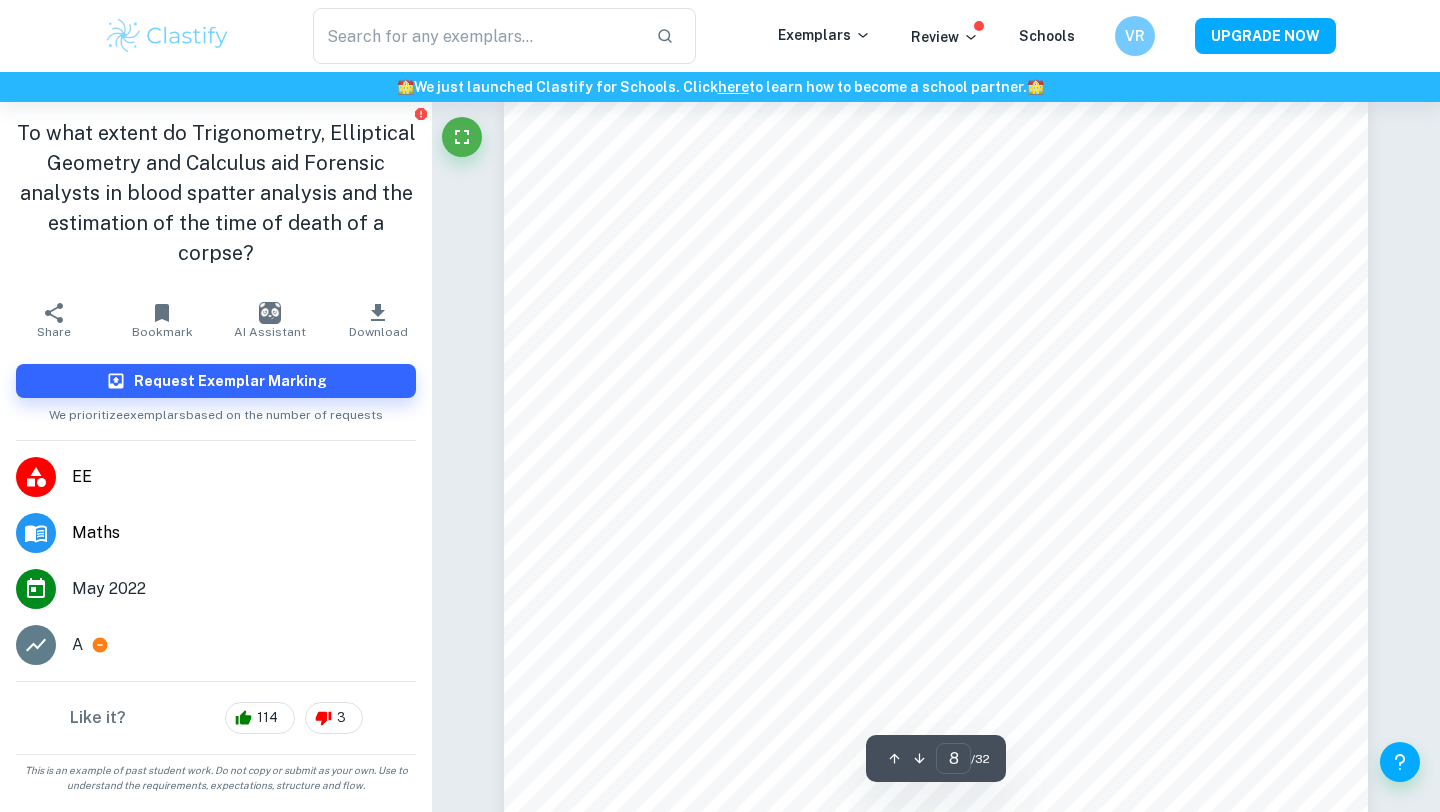 scroll, scrollTop: 8946, scrollLeft: 0, axis: vertical 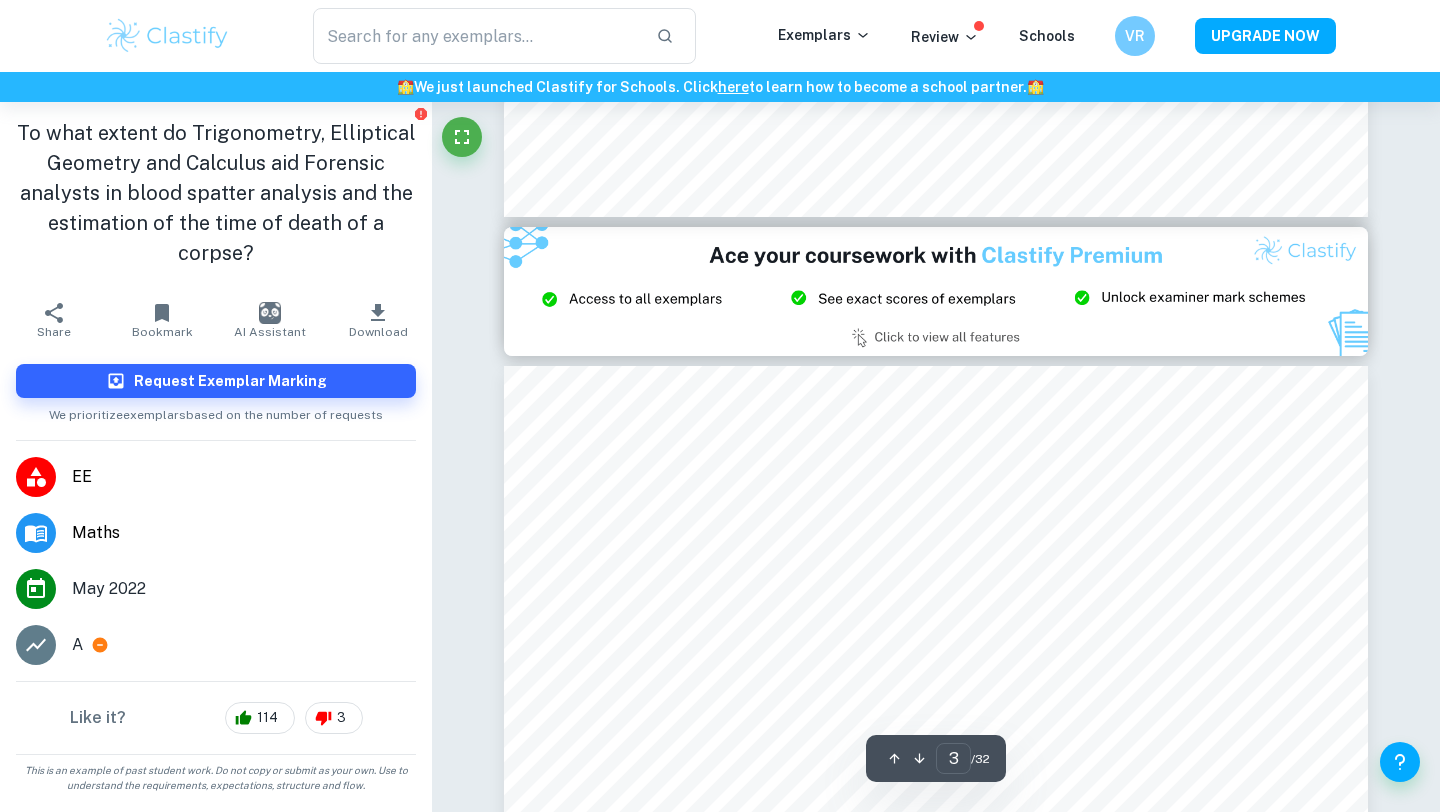 type on "2" 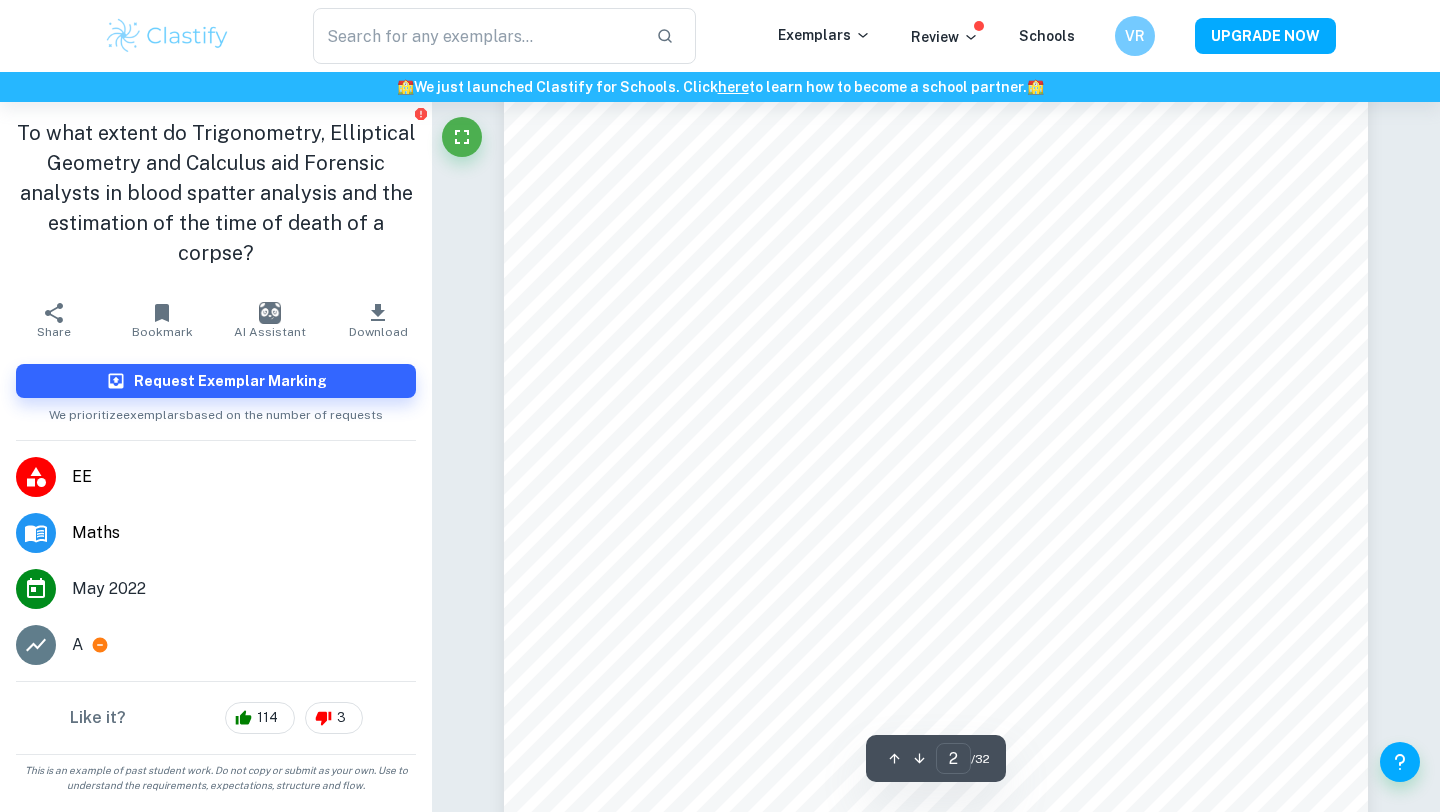 scroll, scrollTop: 1763, scrollLeft: 0, axis: vertical 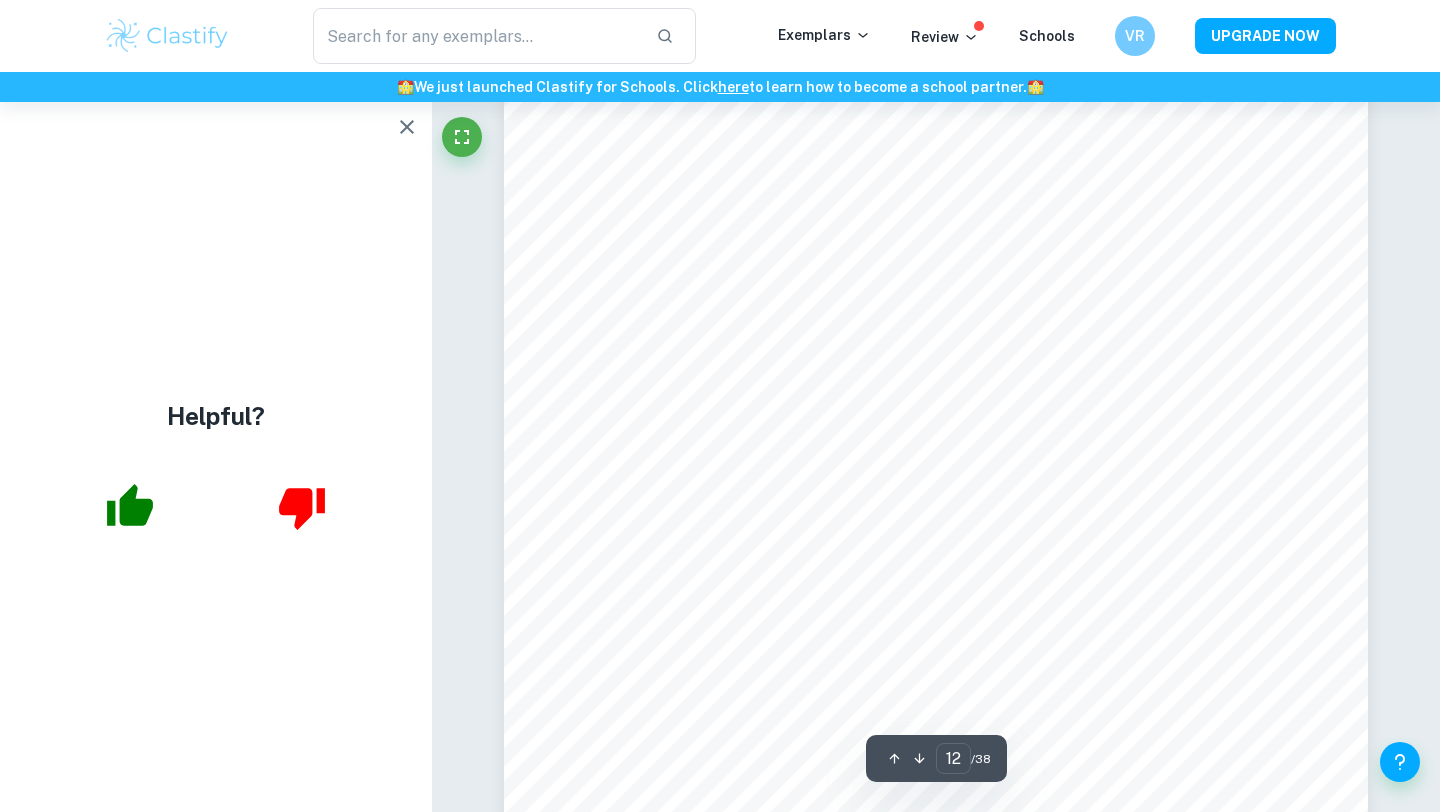 type on "13" 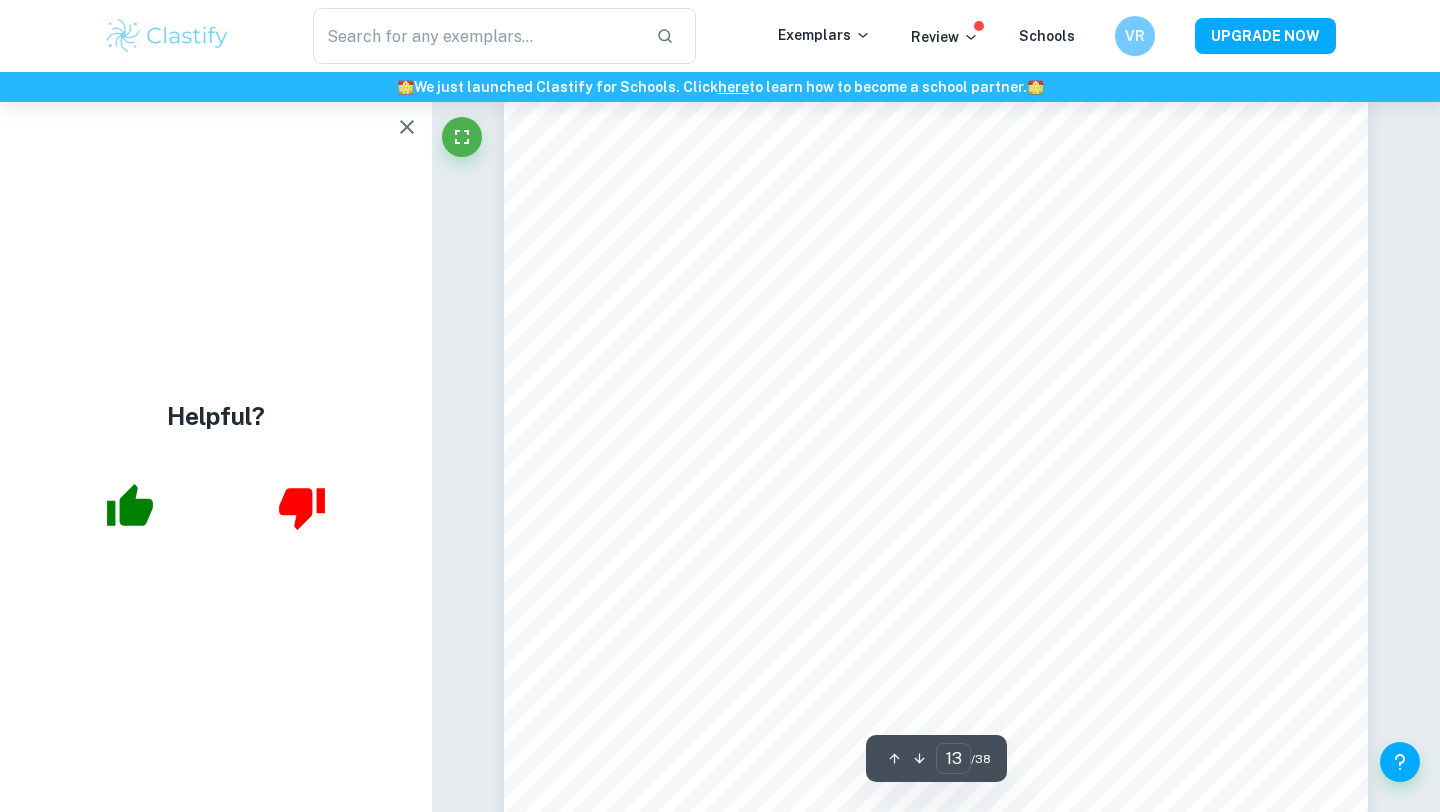 scroll, scrollTop: 15843, scrollLeft: 0, axis: vertical 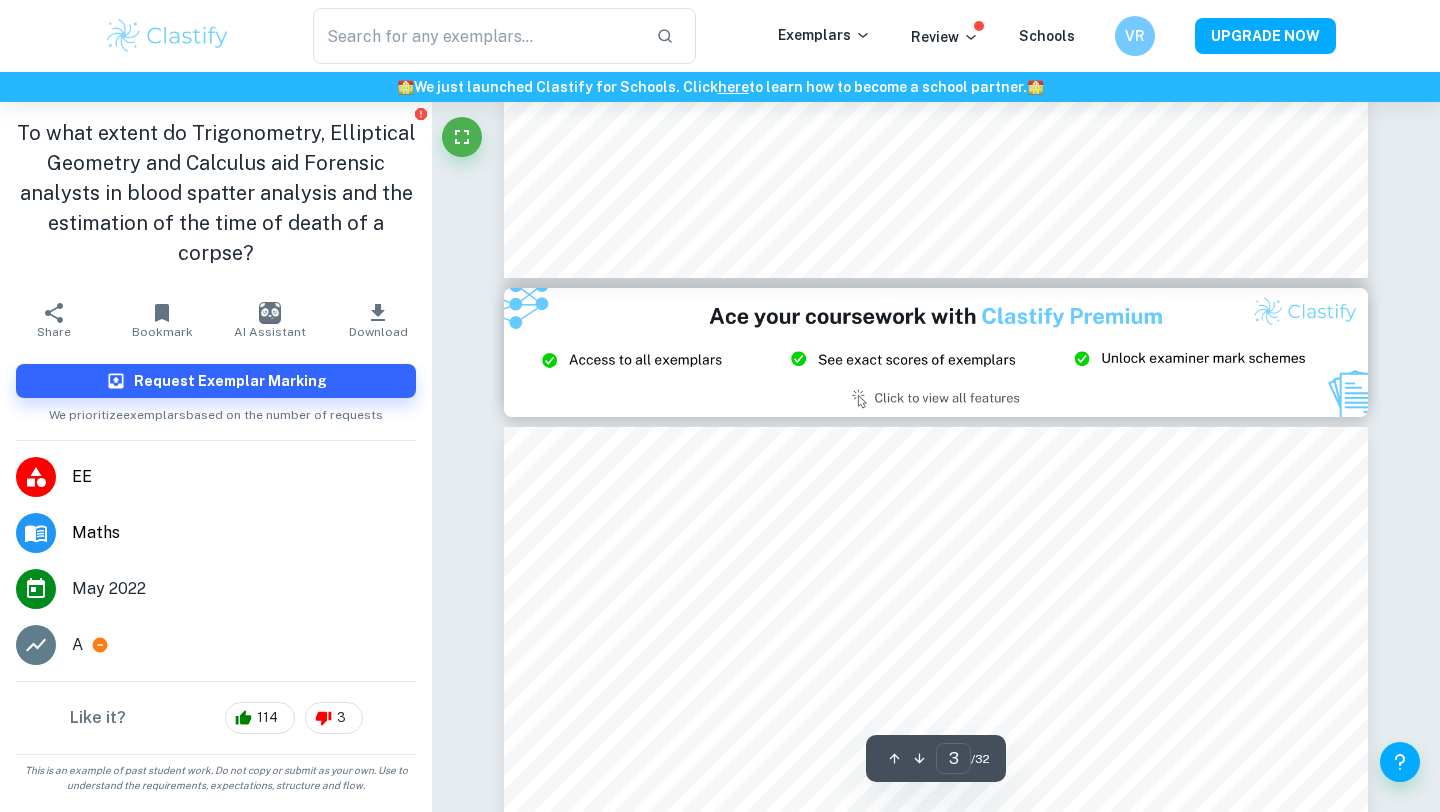 type on "2" 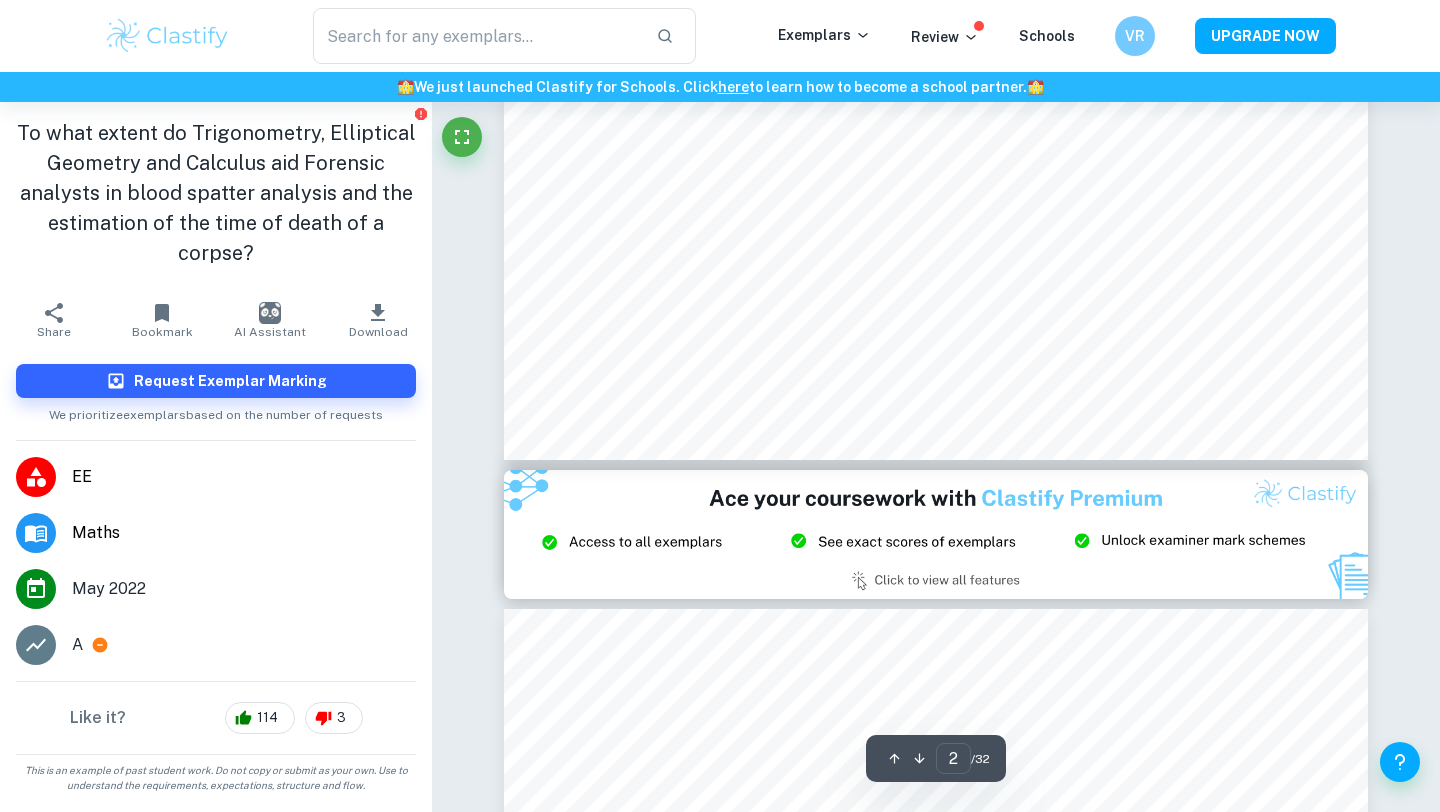 scroll, scrollTop: 2250, scrollLeft: 0, axis: vertical 